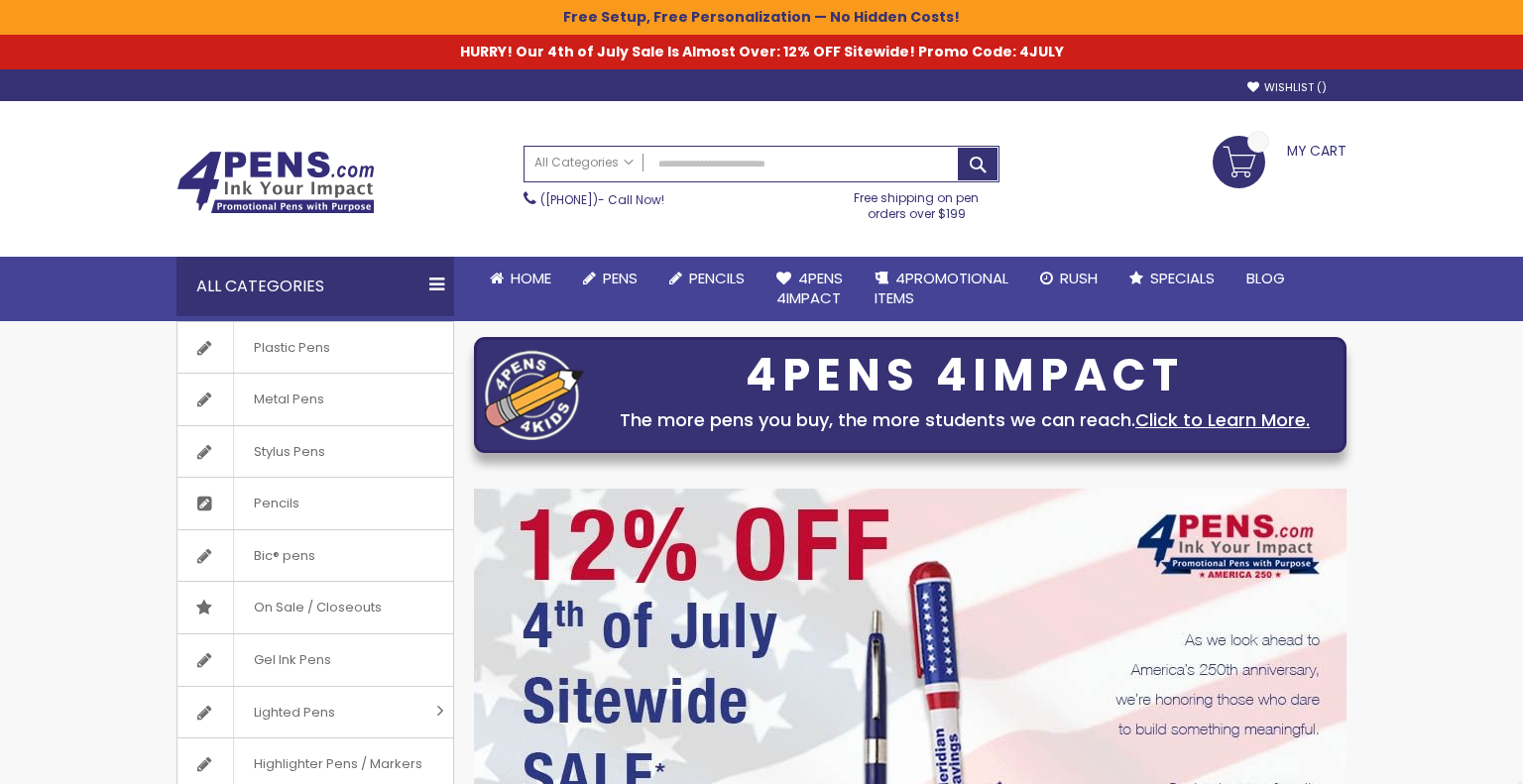 scroll, scrollTop: 0, scrollLeft: 0, axis: both 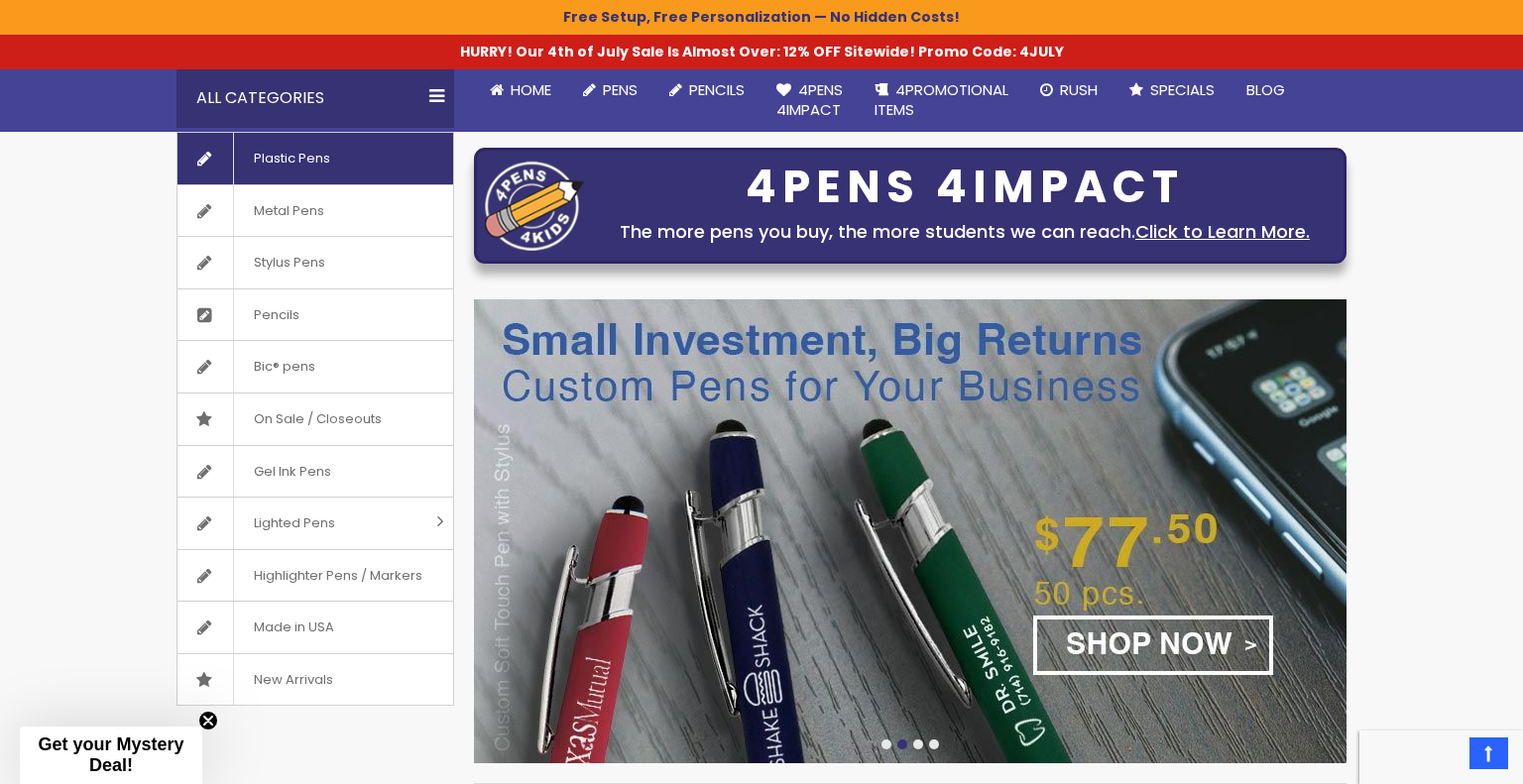 click on "Plastic Pens" at bounding box center (292, 159) 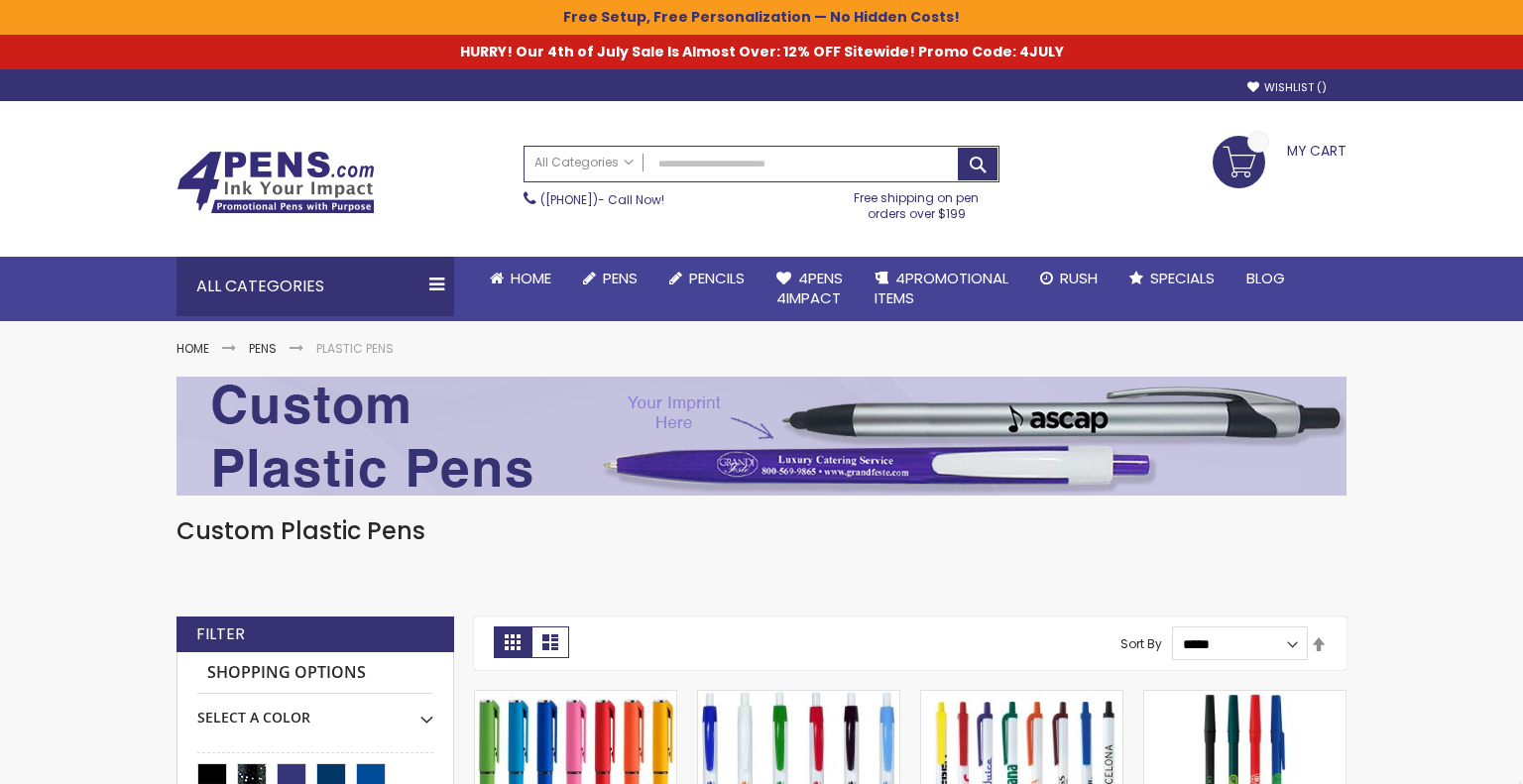 scroll, scrollTop: 0, scrollLeft: 0, axis: both 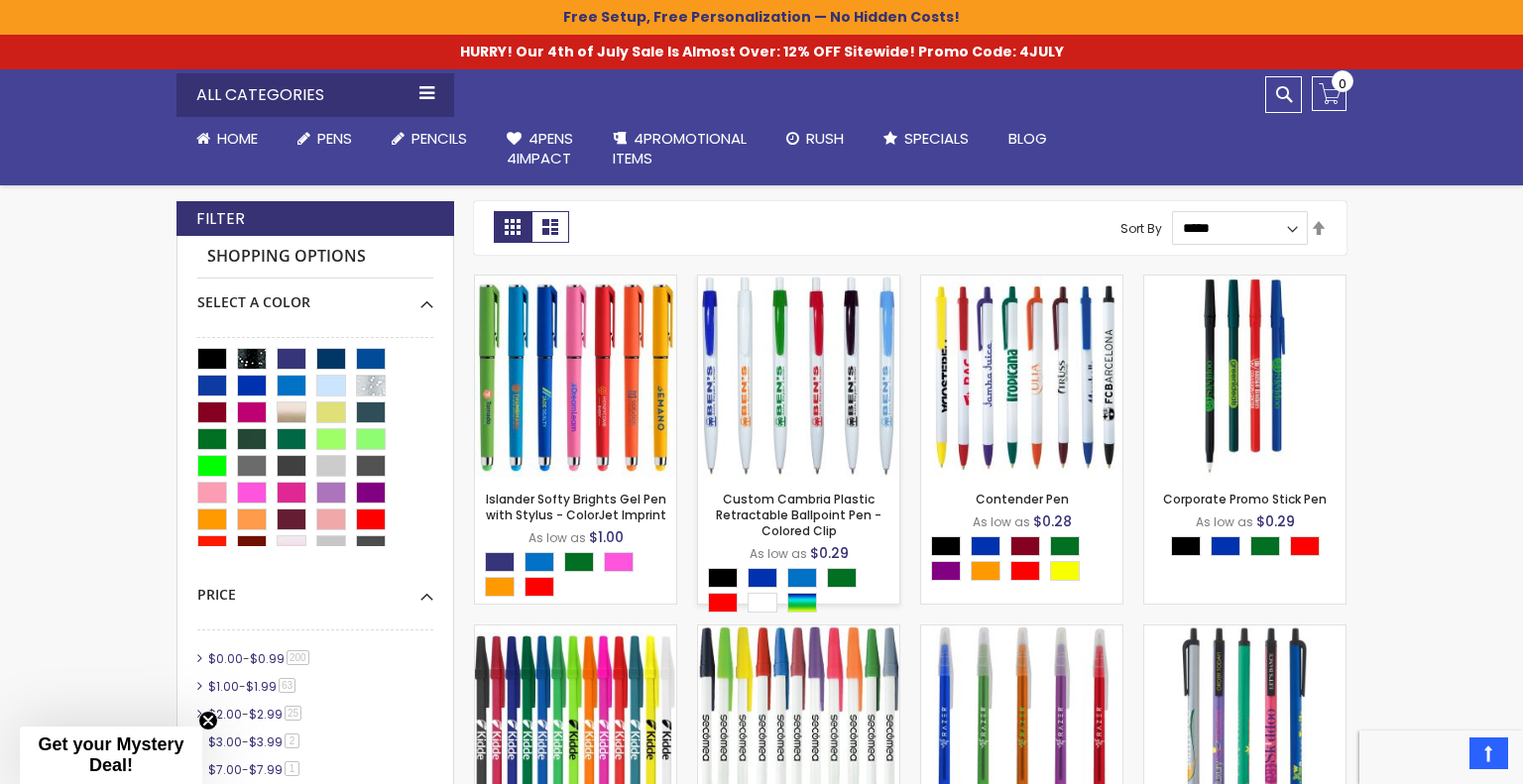 click at bounding box center [798, 376] 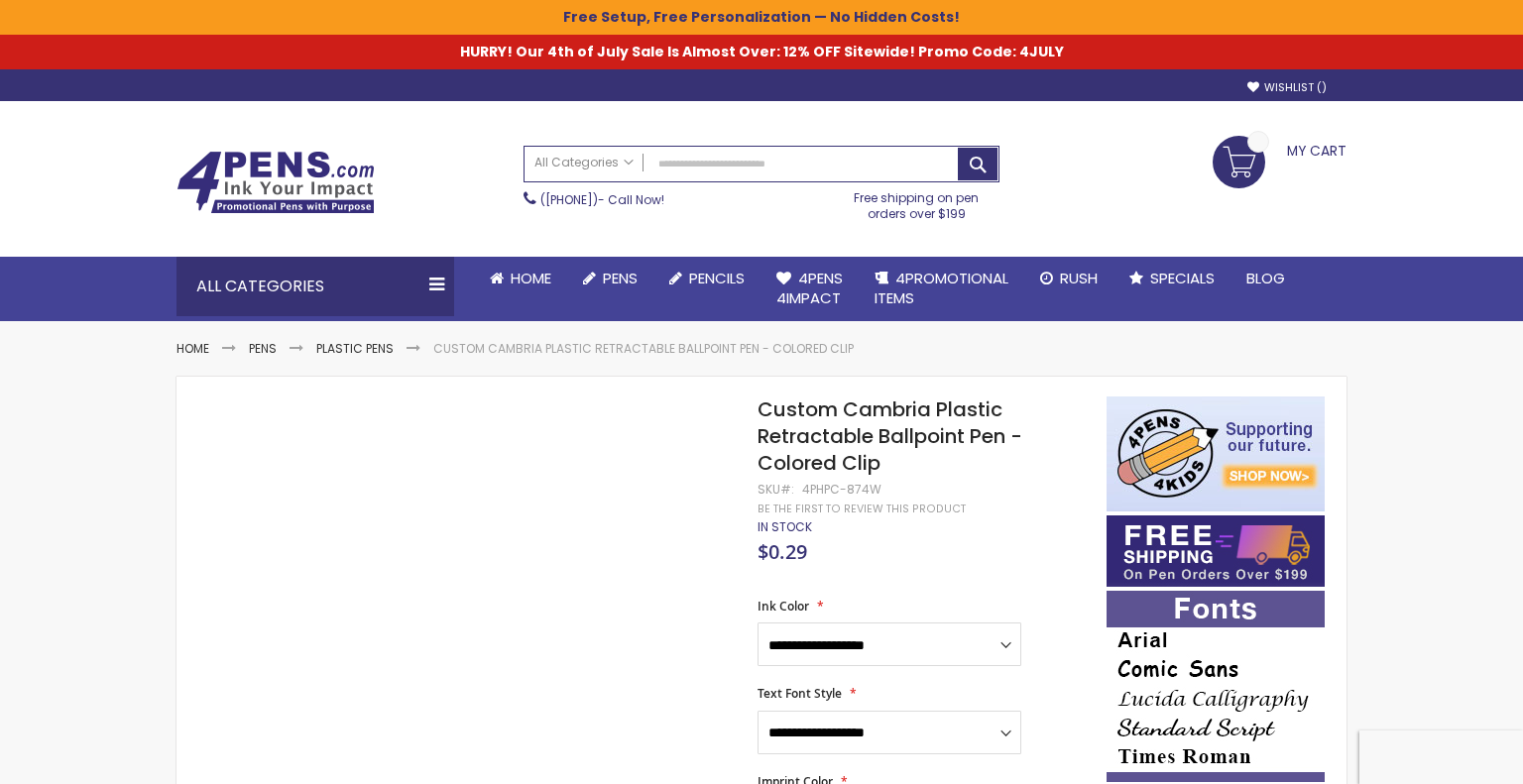 scroll, scrollTop: 0, scrollLeft: 0, axis: both 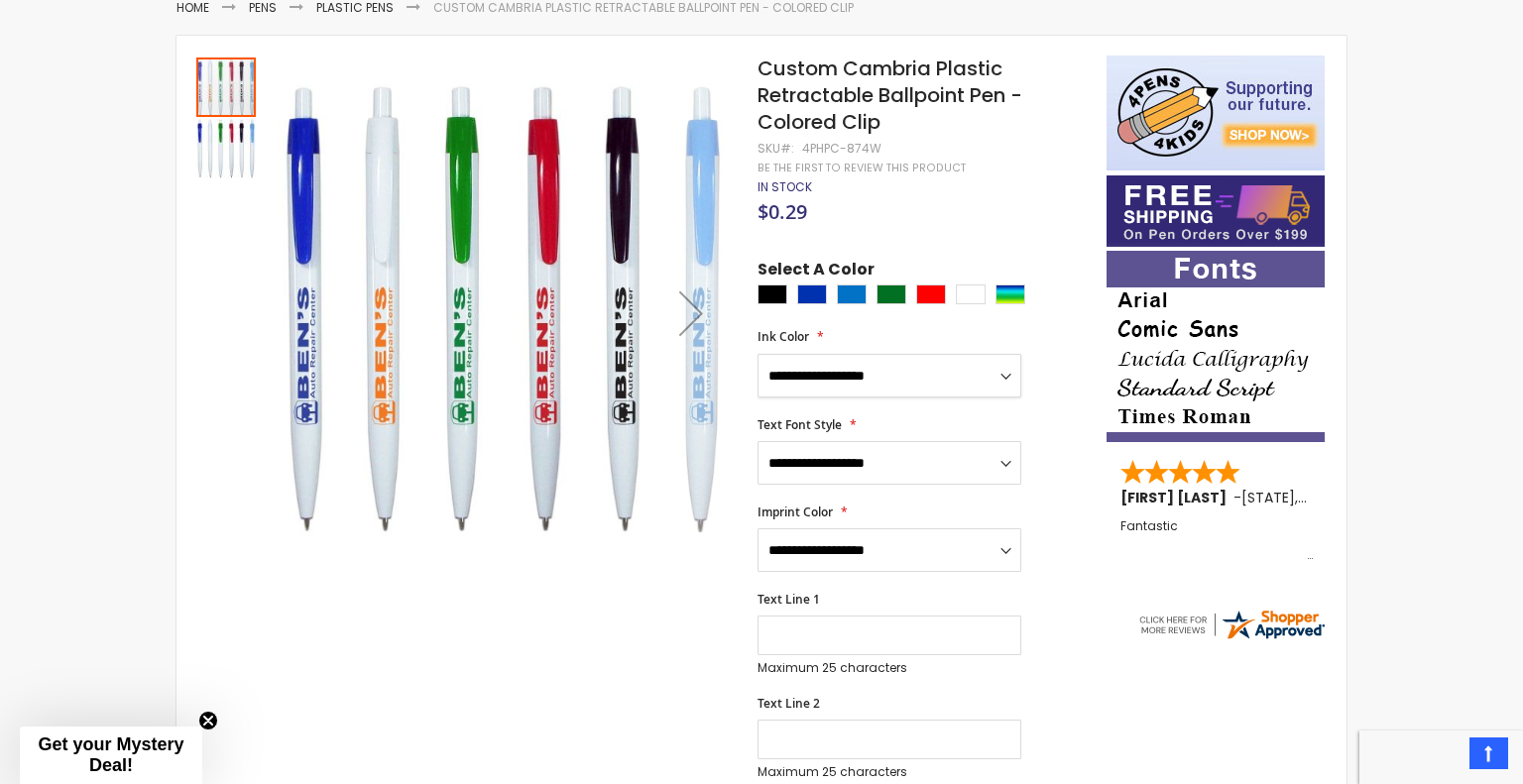 click on "**********" at bounding box center [889, 376] 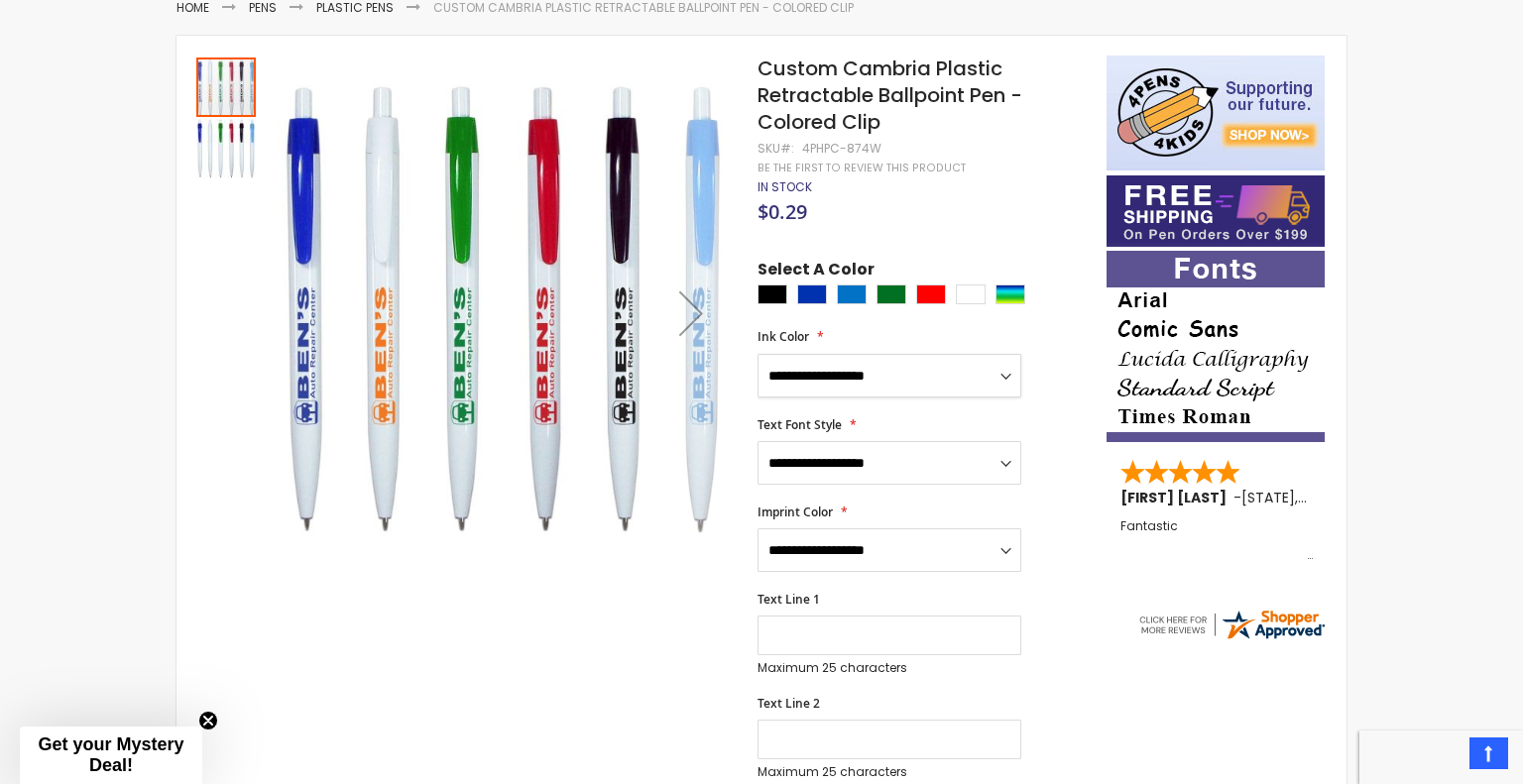 select on "*****" 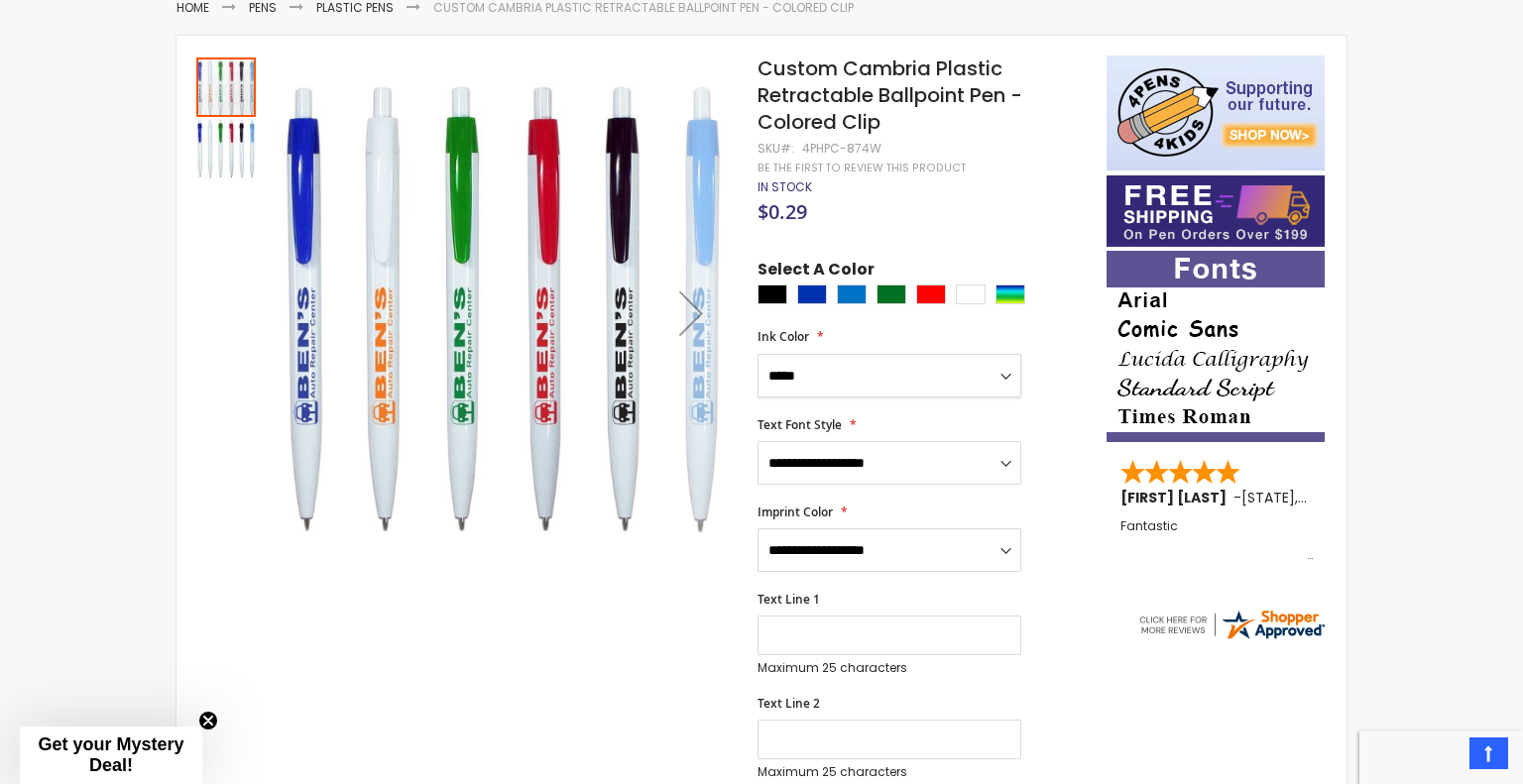 click on "**********" at bounding box center [889, 376] 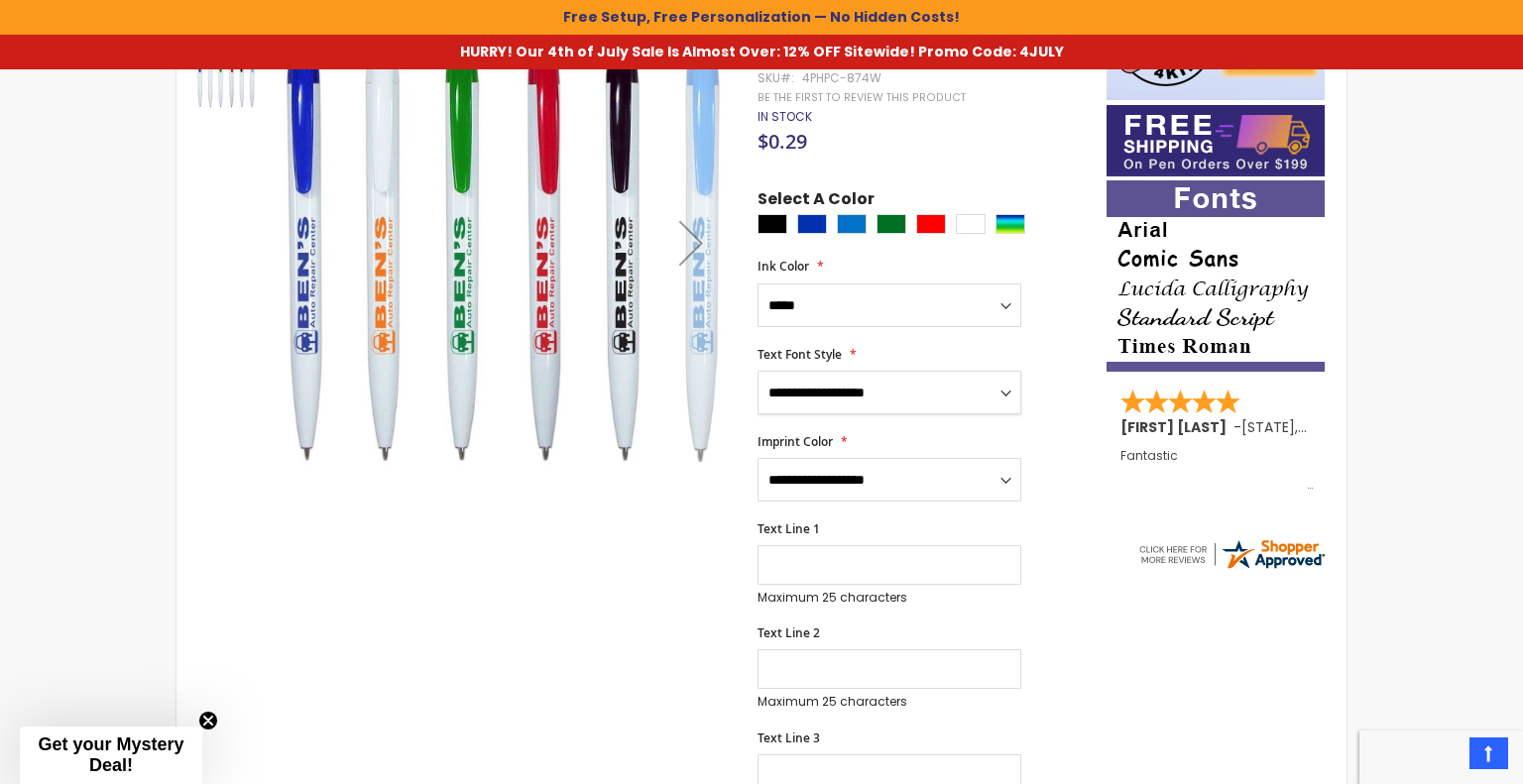 click on "**********" at bounding box center (889, 392) 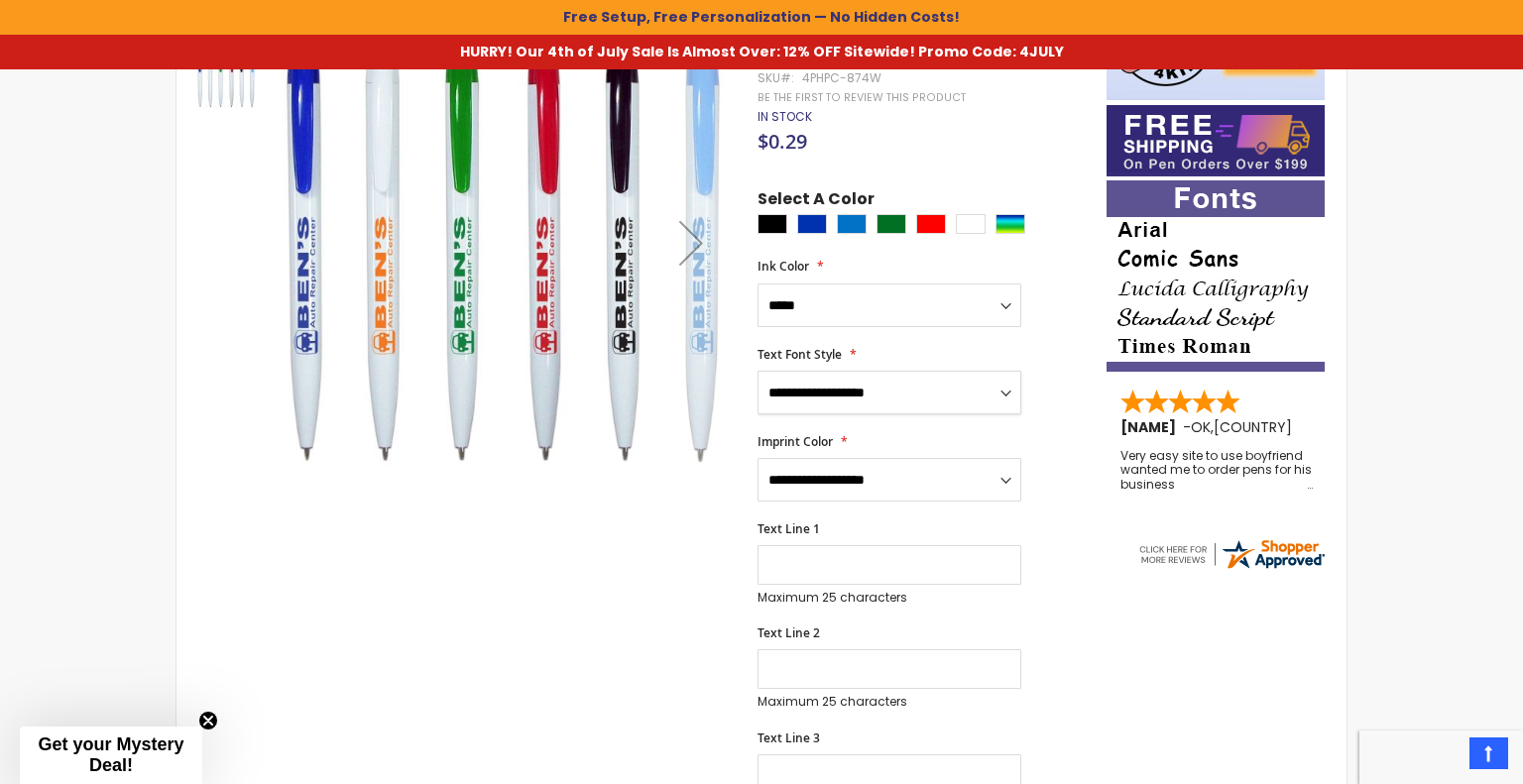 select on "*****" 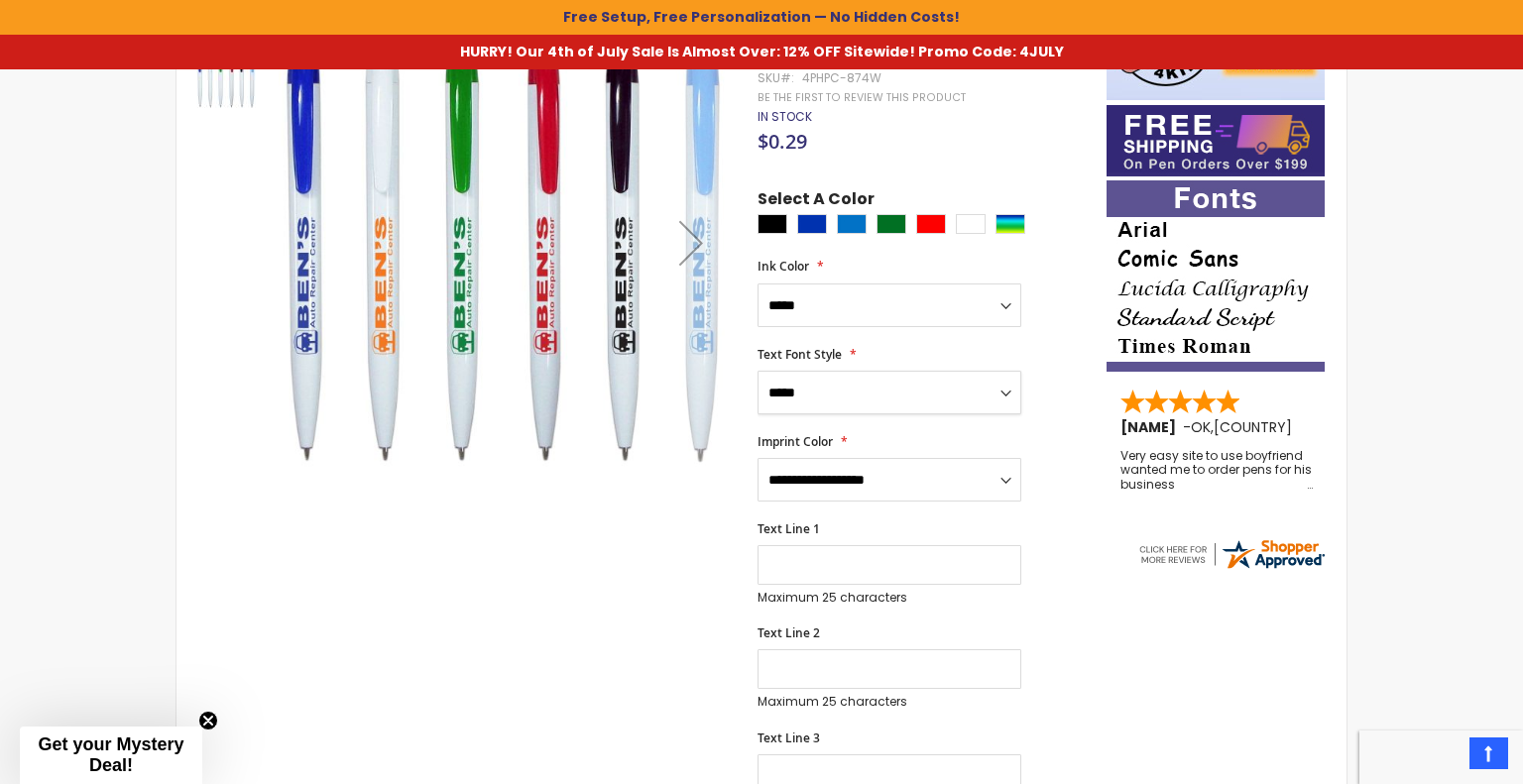 click on "**********" at bounding box center (889, 392) 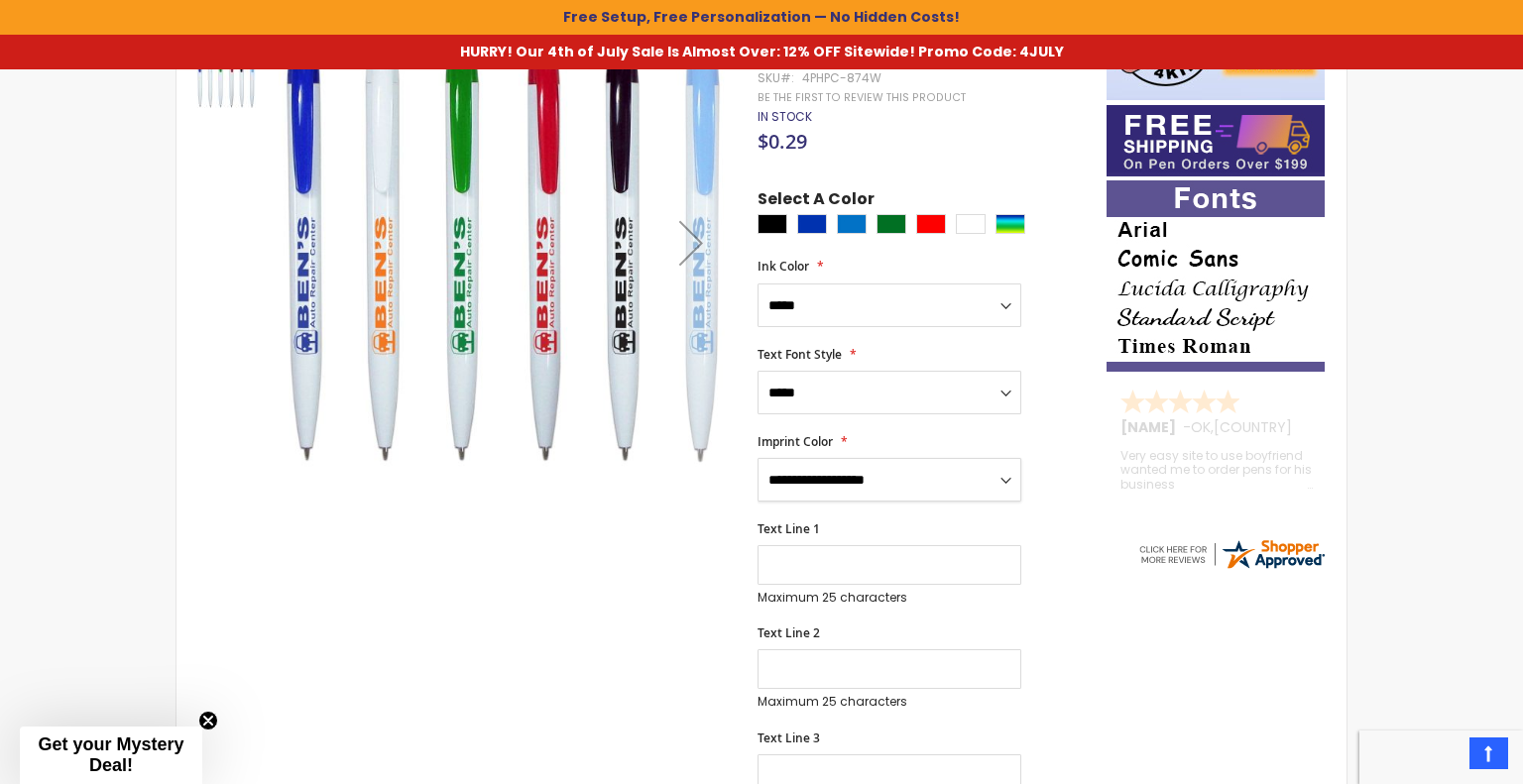 click on "**********" at bounding box center (889, 480) 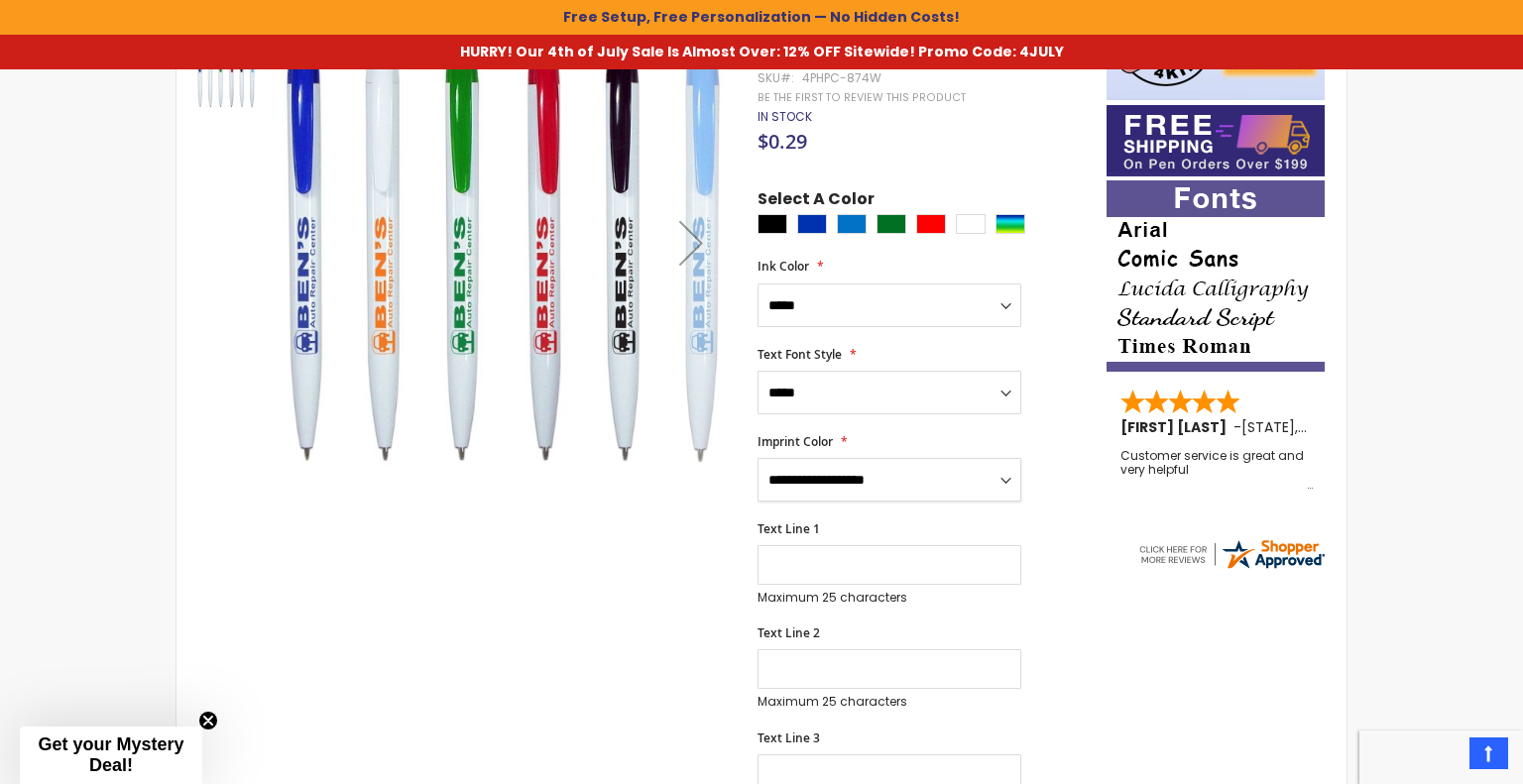 select on "*****" 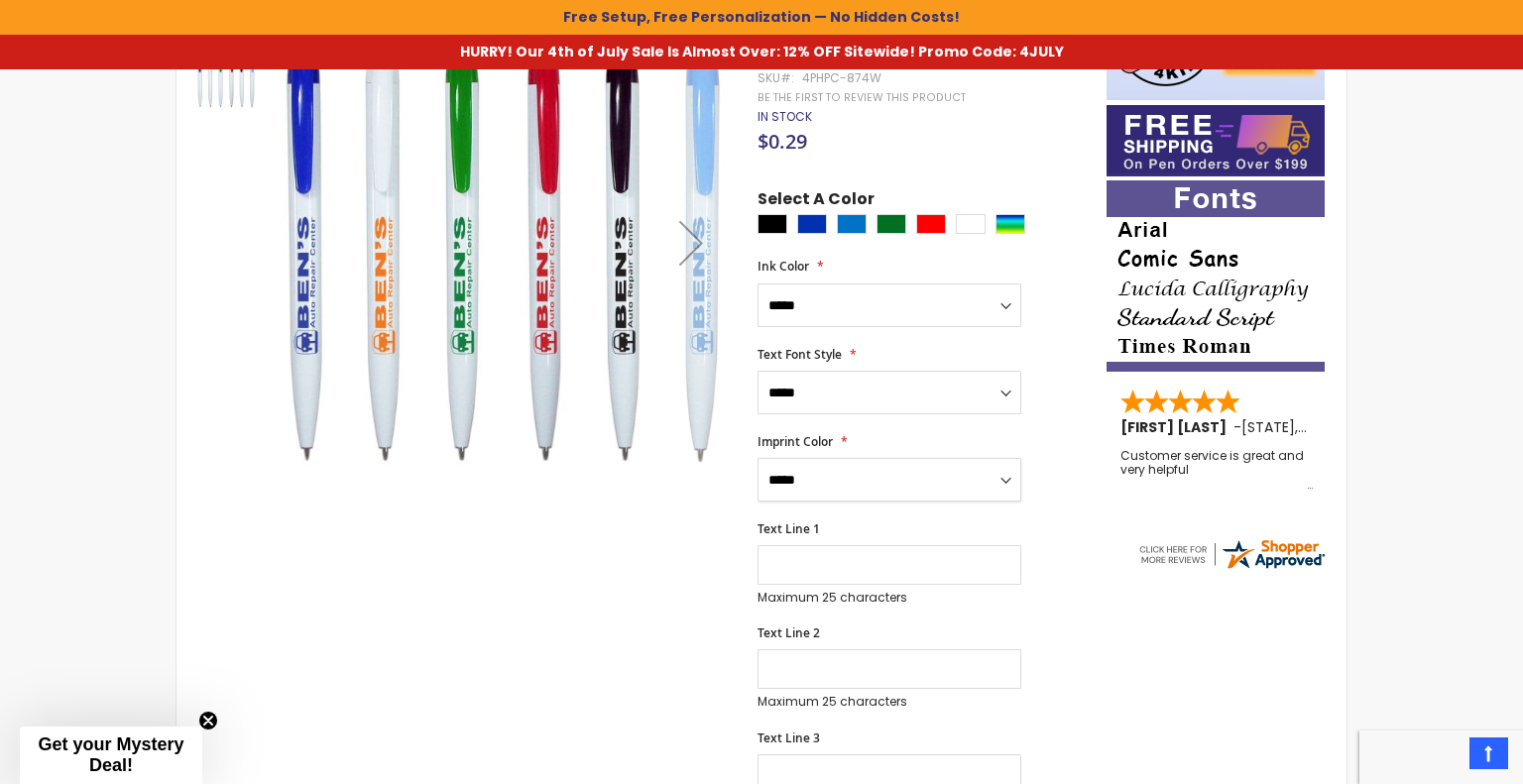 click on "**********" at bounding box center [889, 480] 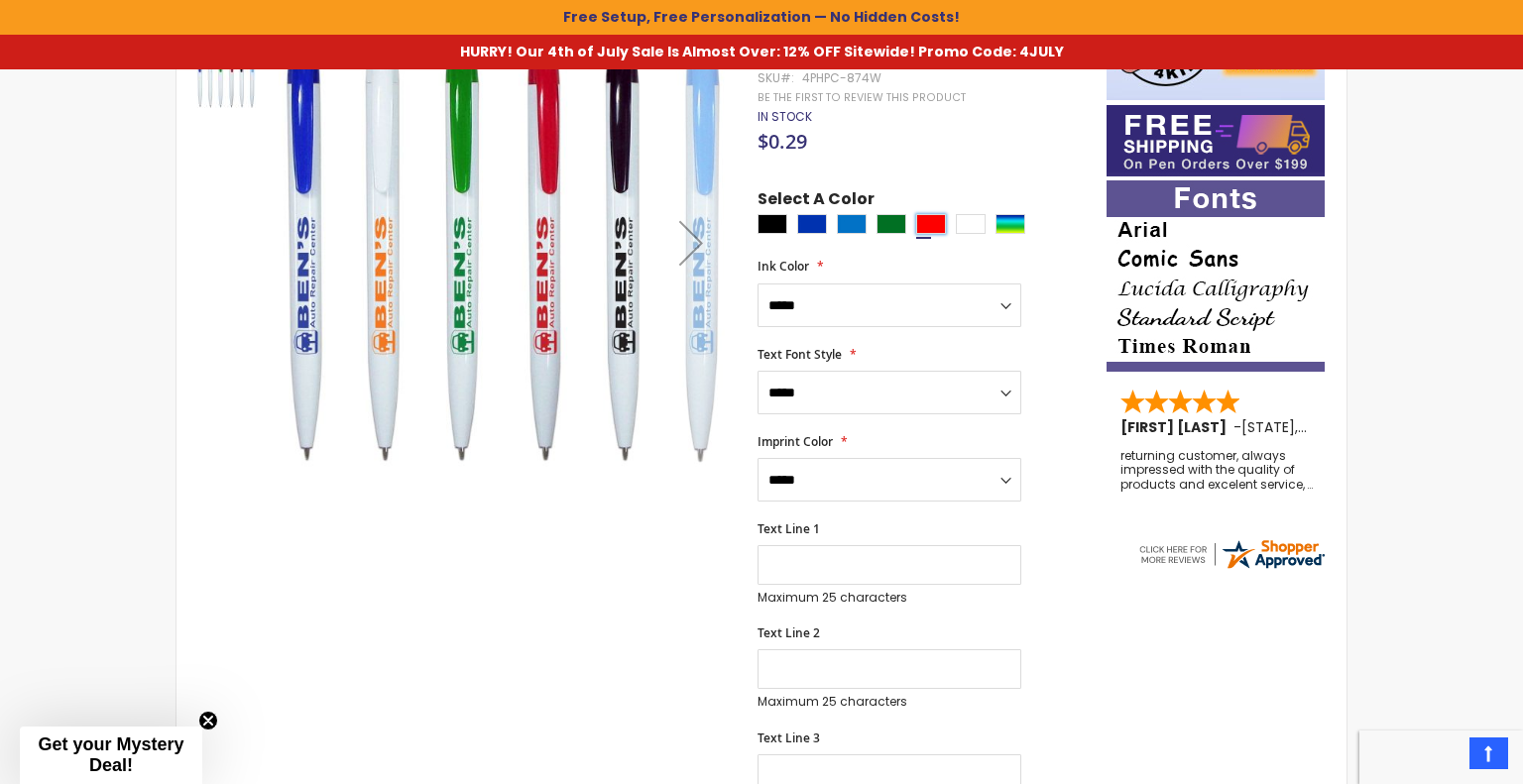 click at bounding box center [931, 224] 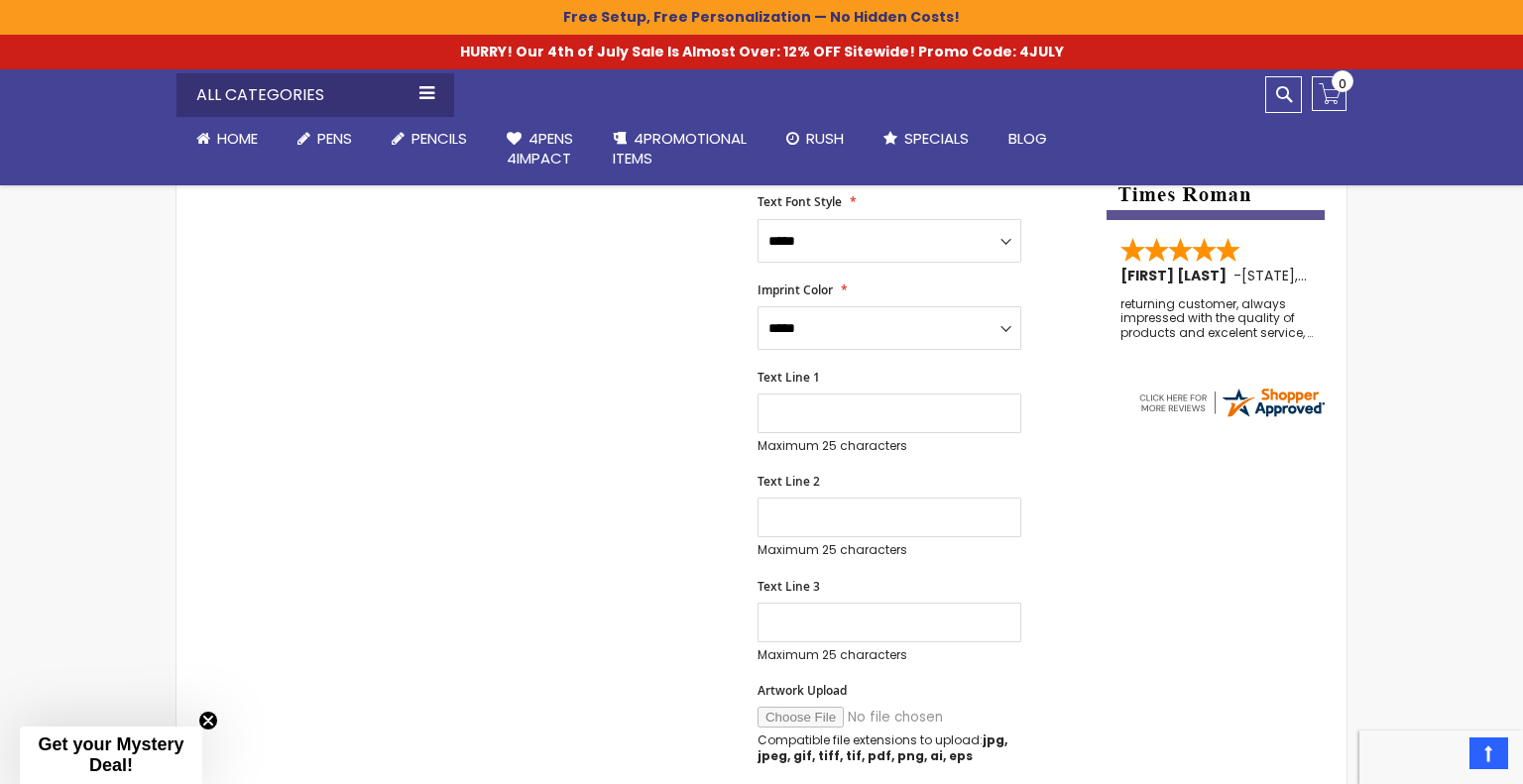 scroll, scrollTop: 568, scrollLeft: 0, axis: vertical 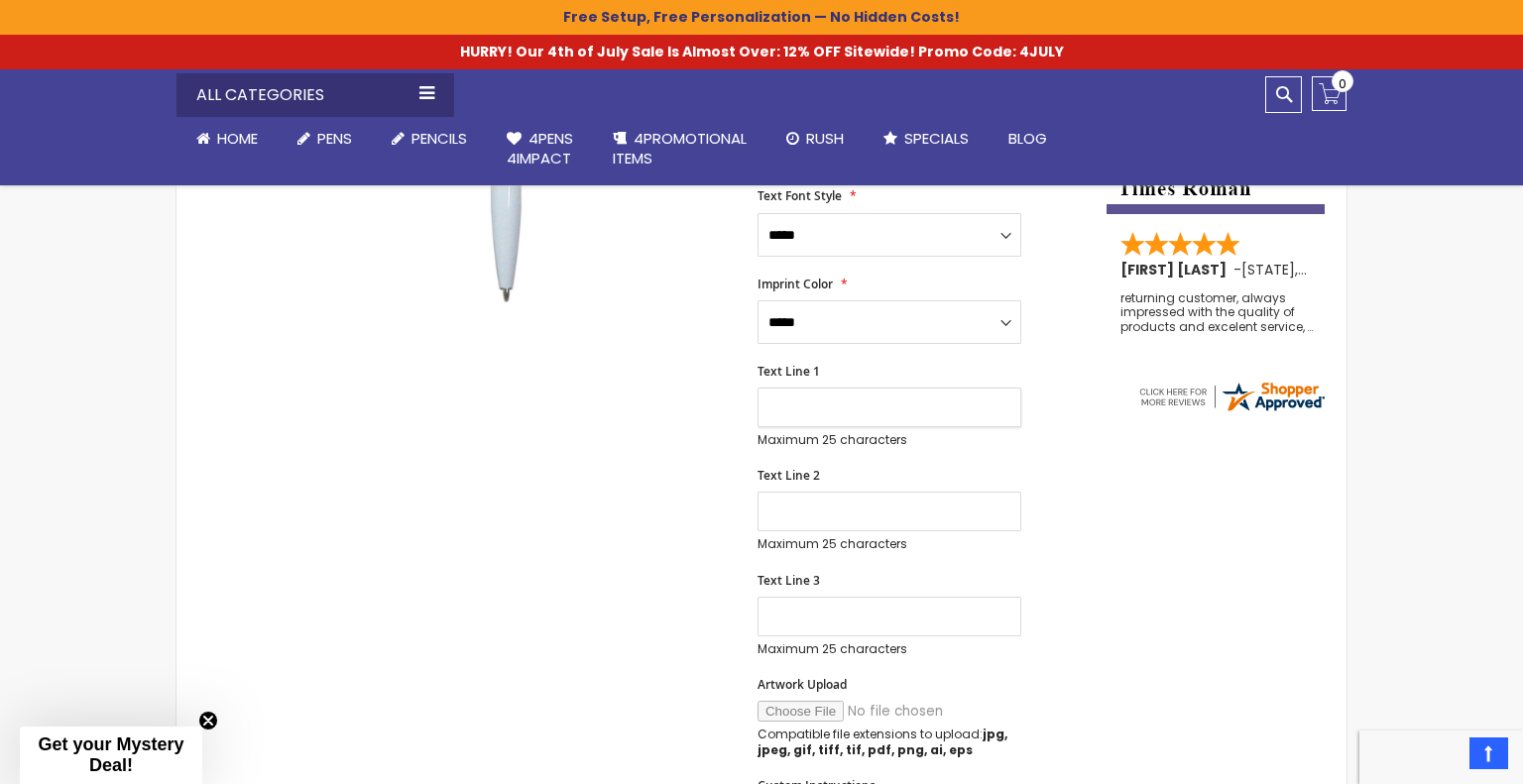 click on "Text Line 1" at bounding box center (889, 407) 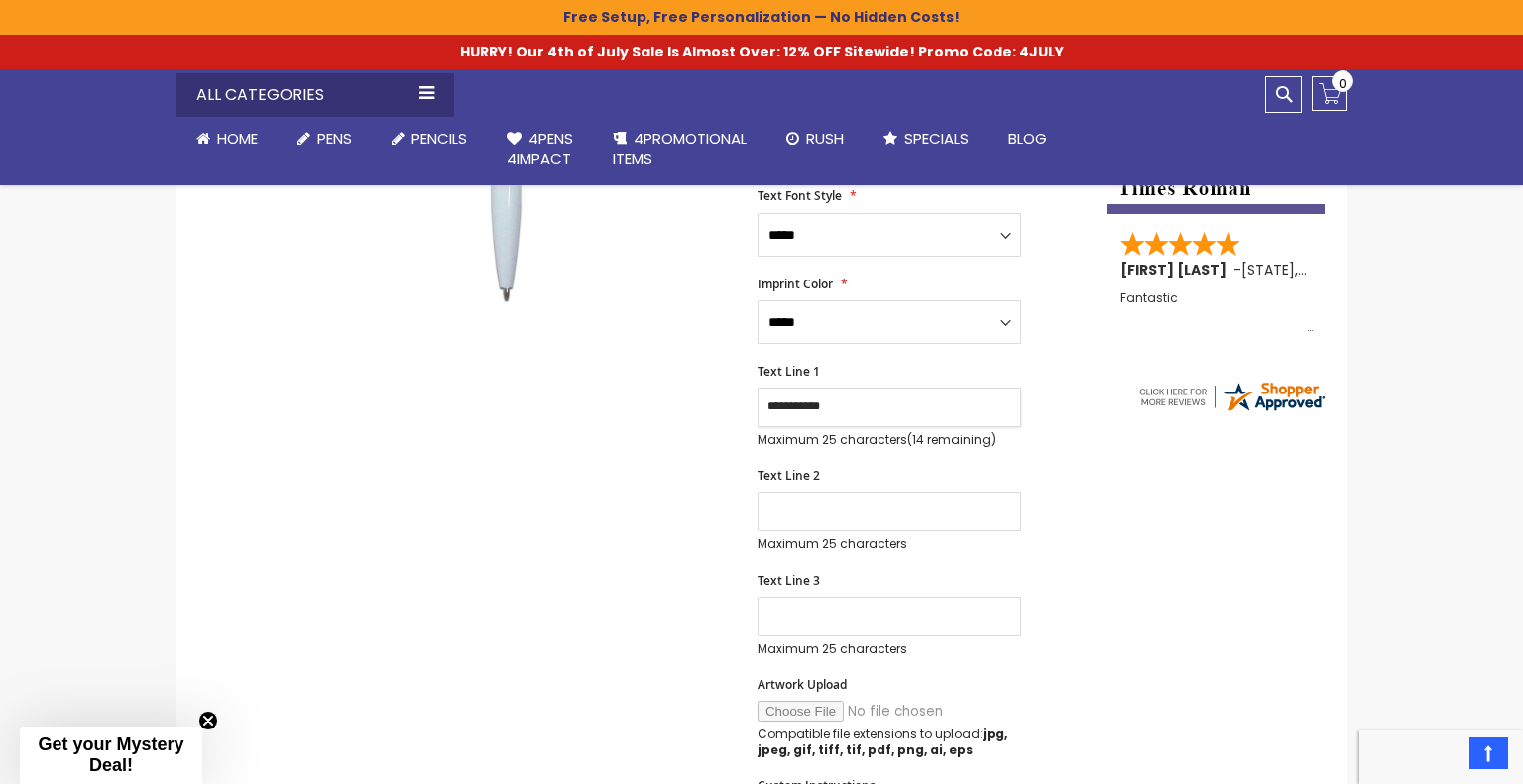 type on "**********" 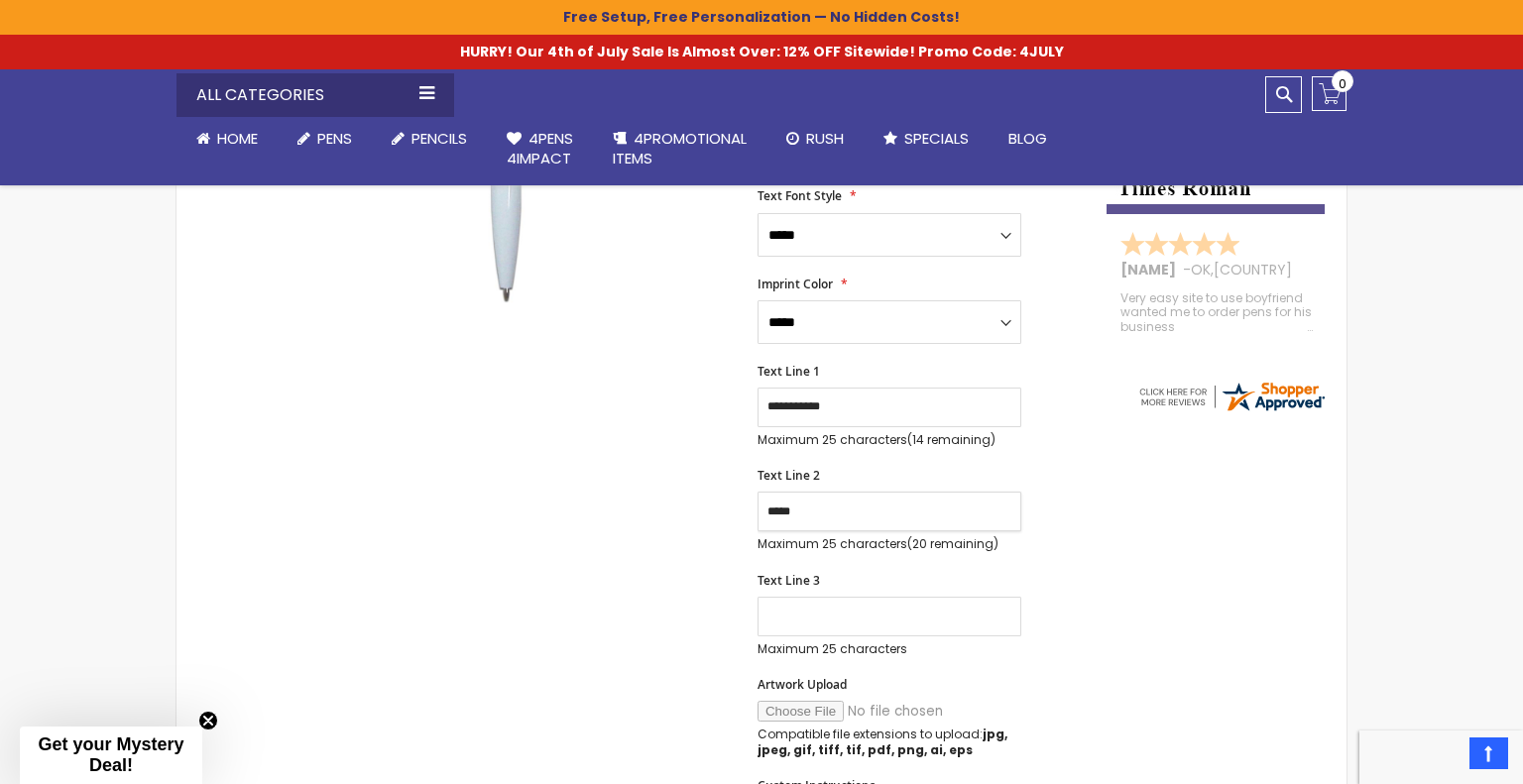click on "****" at bounding box center [889, 511] 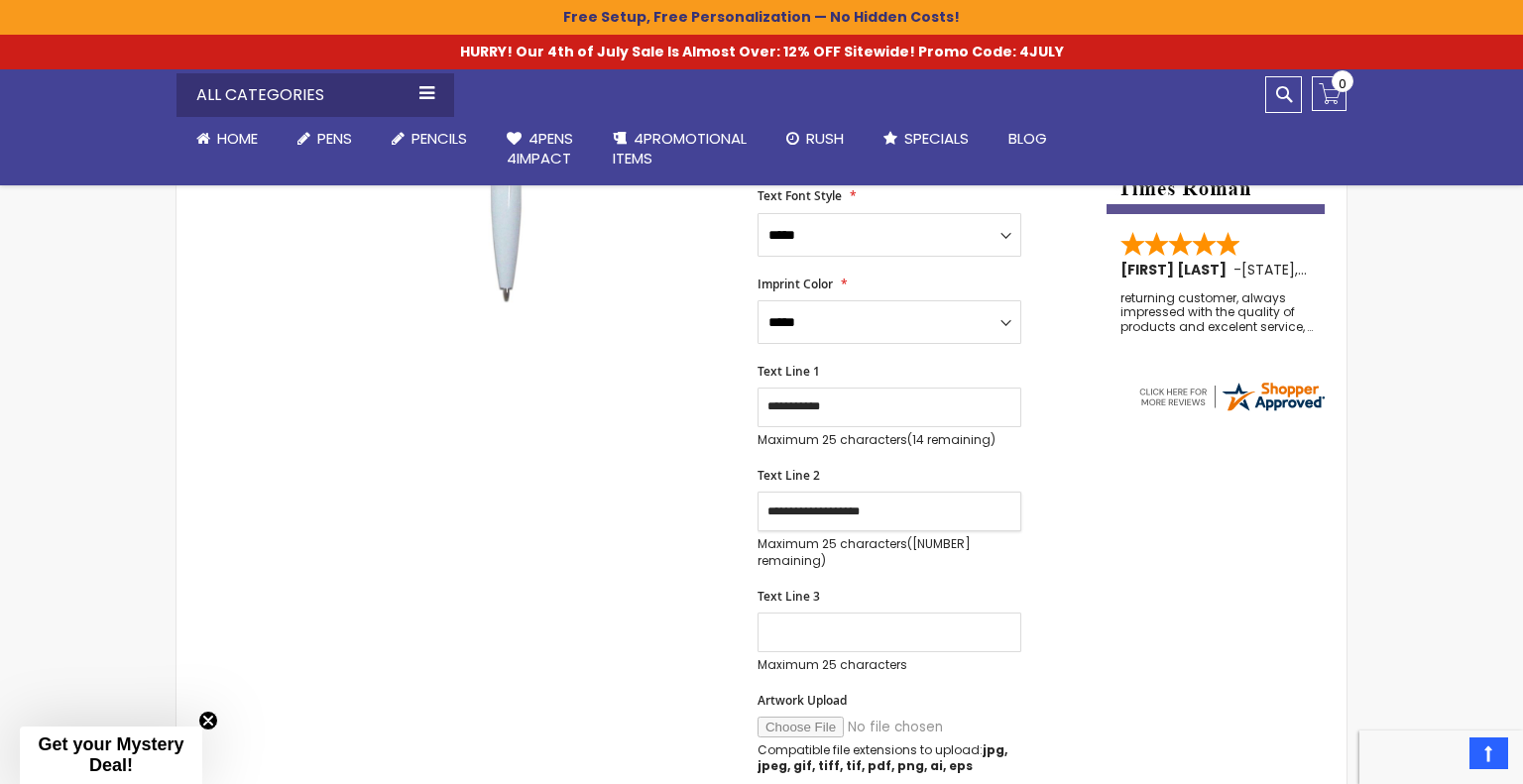 type on "**********" 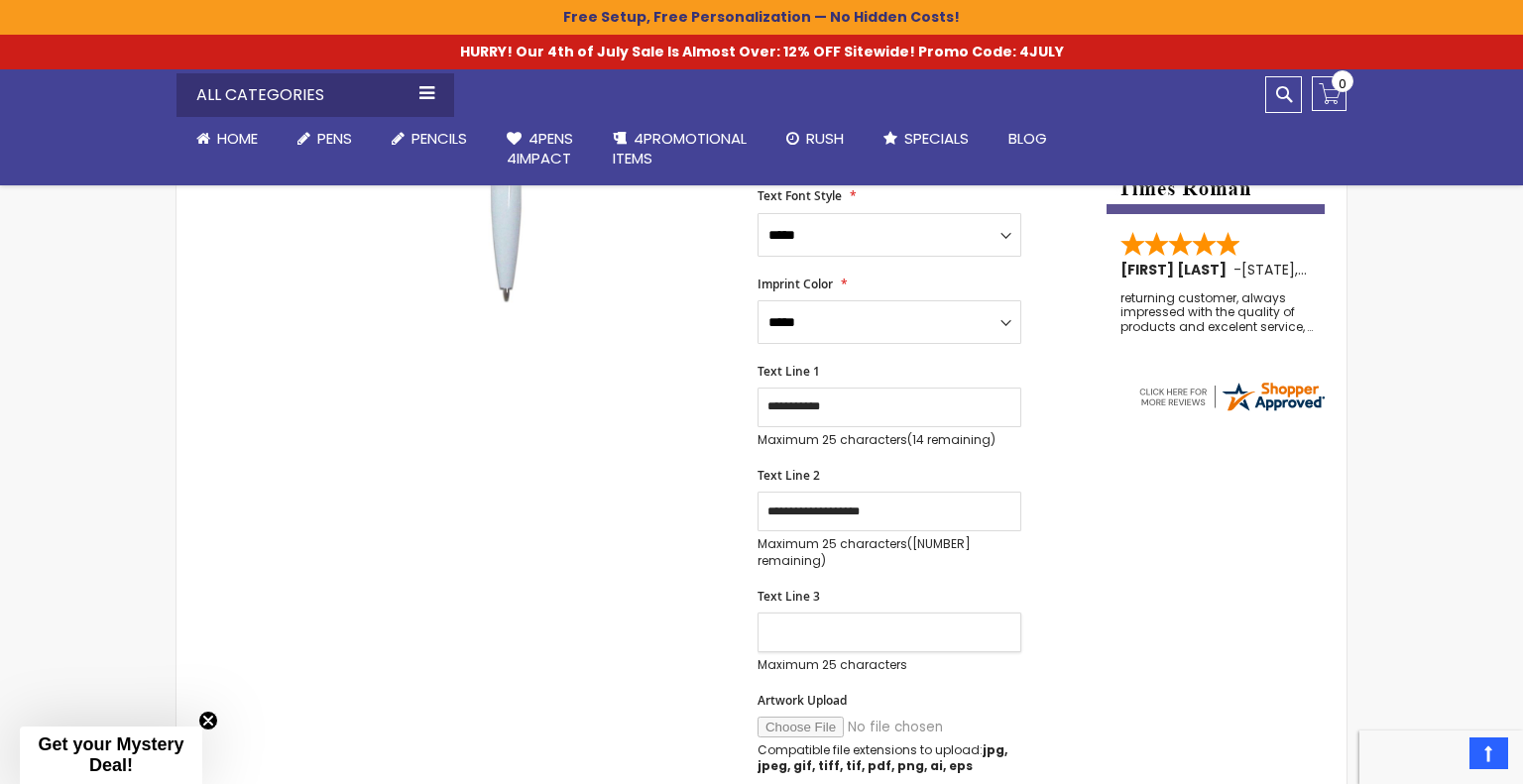 click on "Text Line 3" at bounding box center [889, 632] 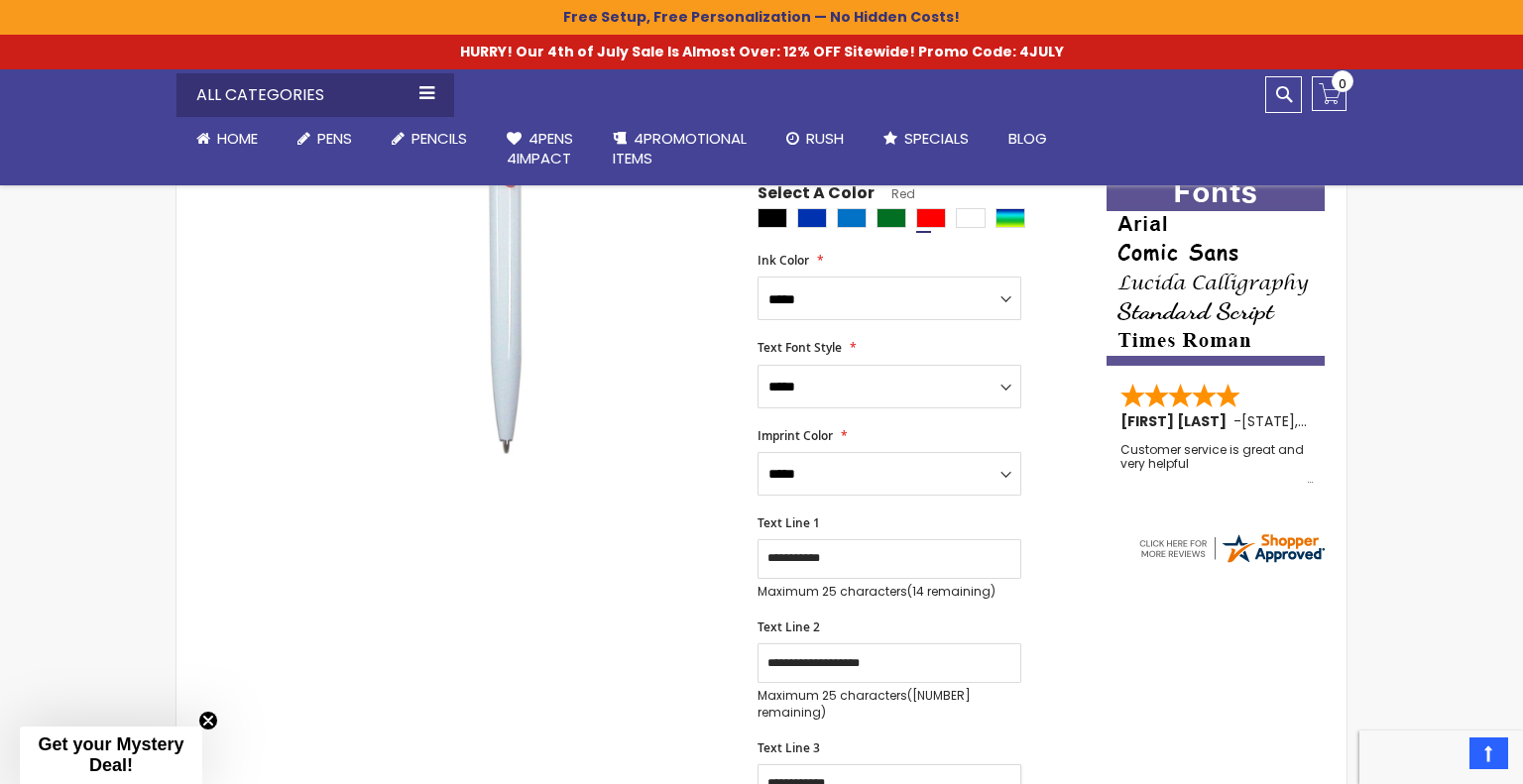 scroll, scrollTop: 416, scrollLeft: 0, axis: vertical 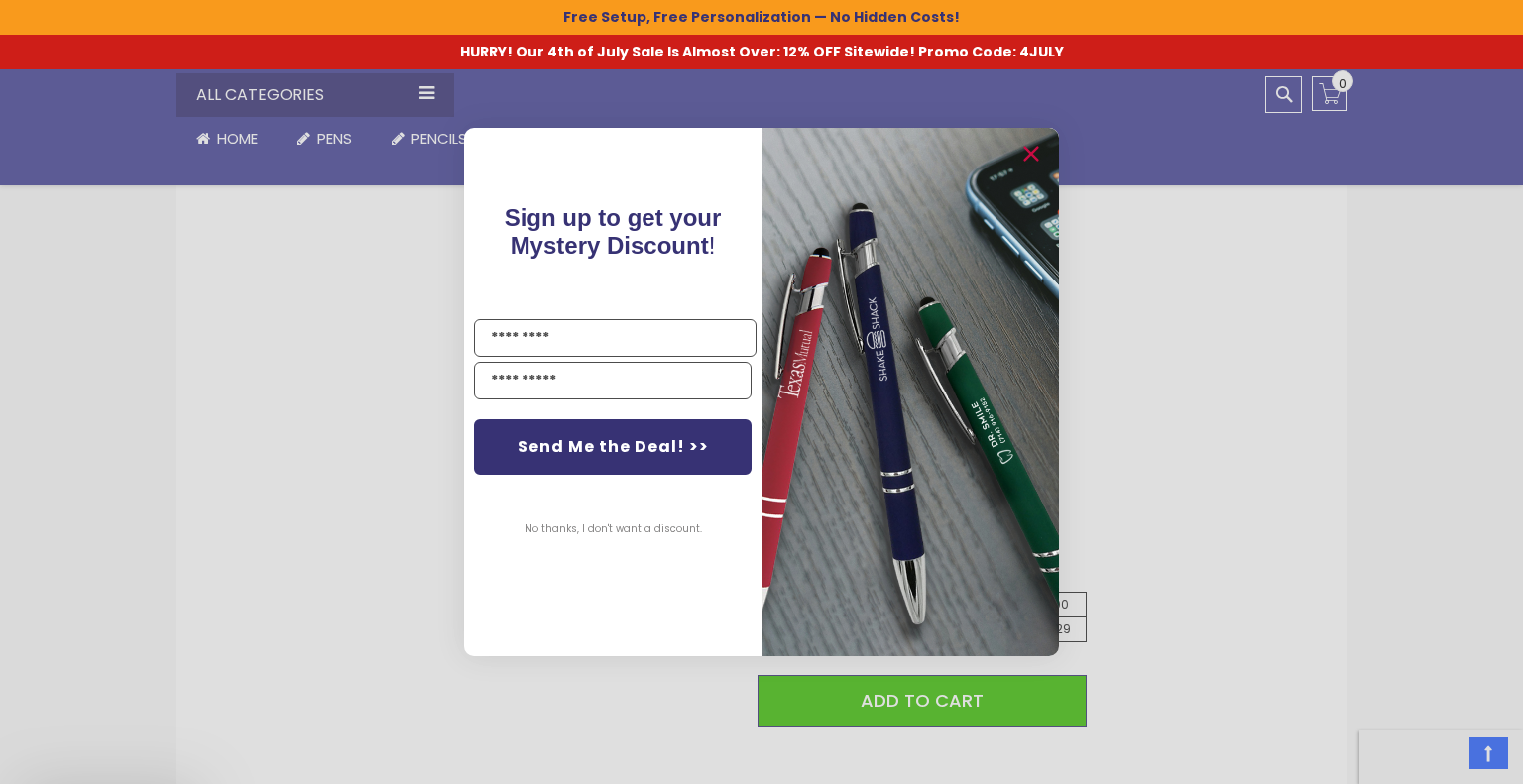 type on "**********" 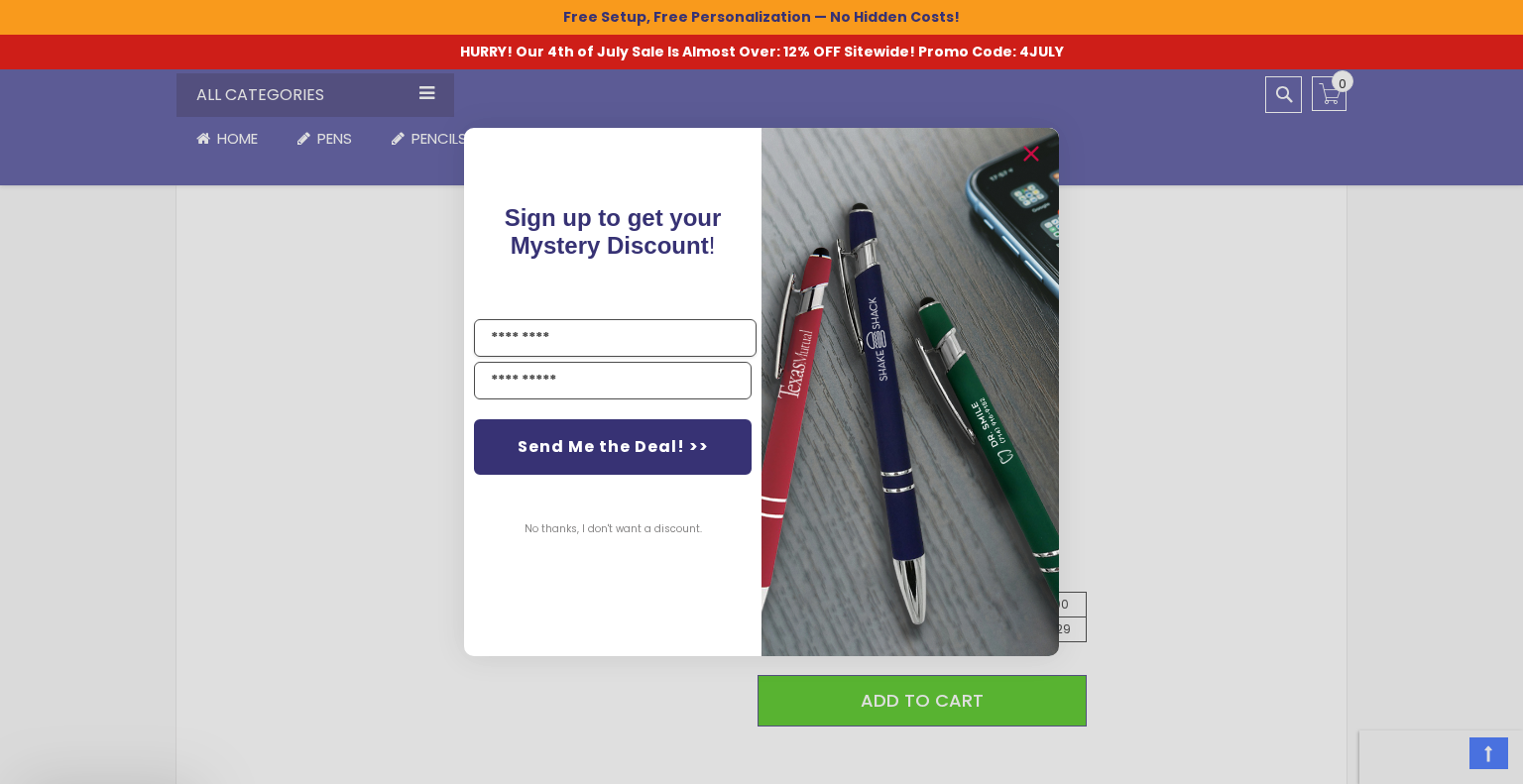 scroll, scrollTop: 996, scrollLeft: 0, axis: vertical 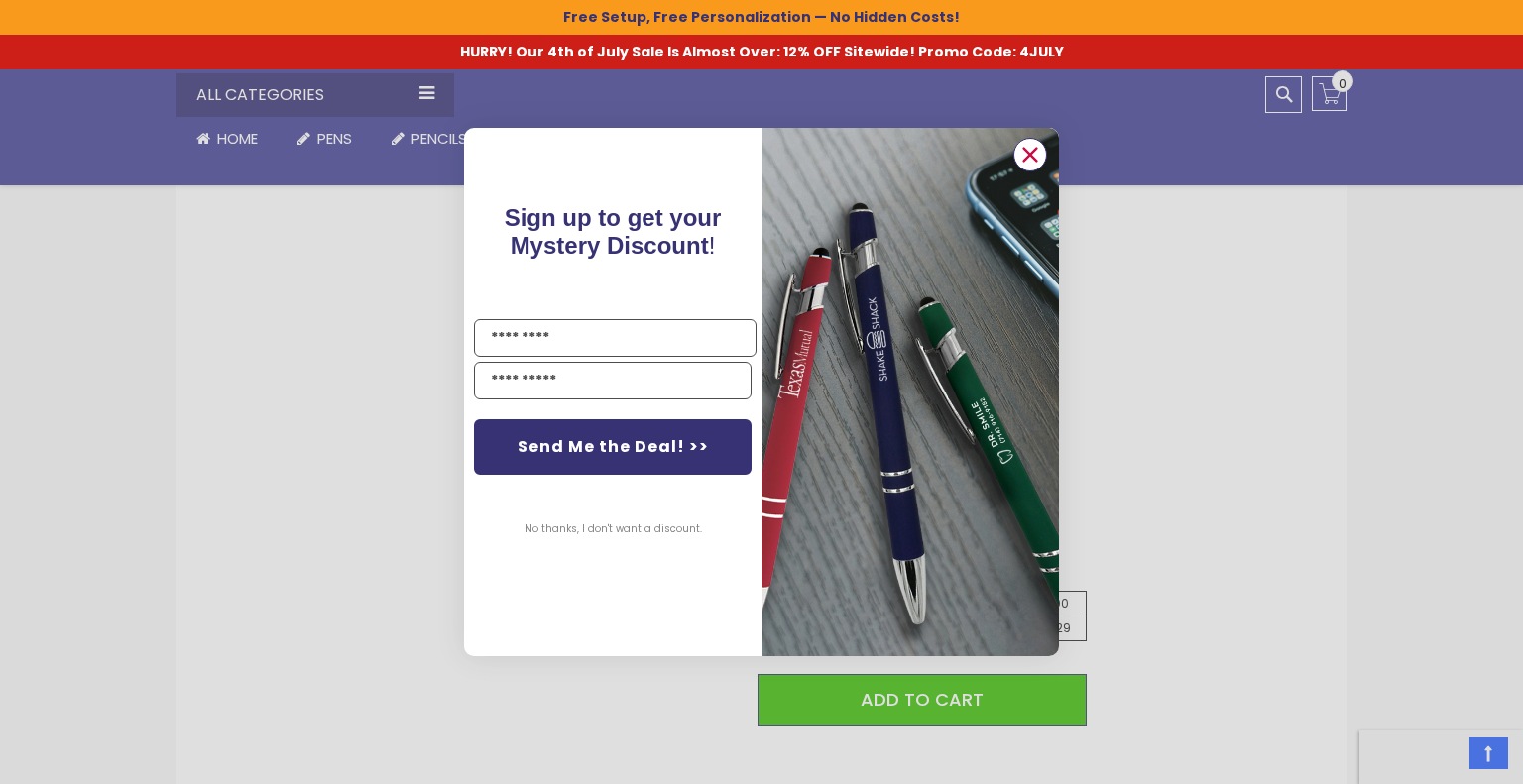 click at bounding box center [1030, 155] 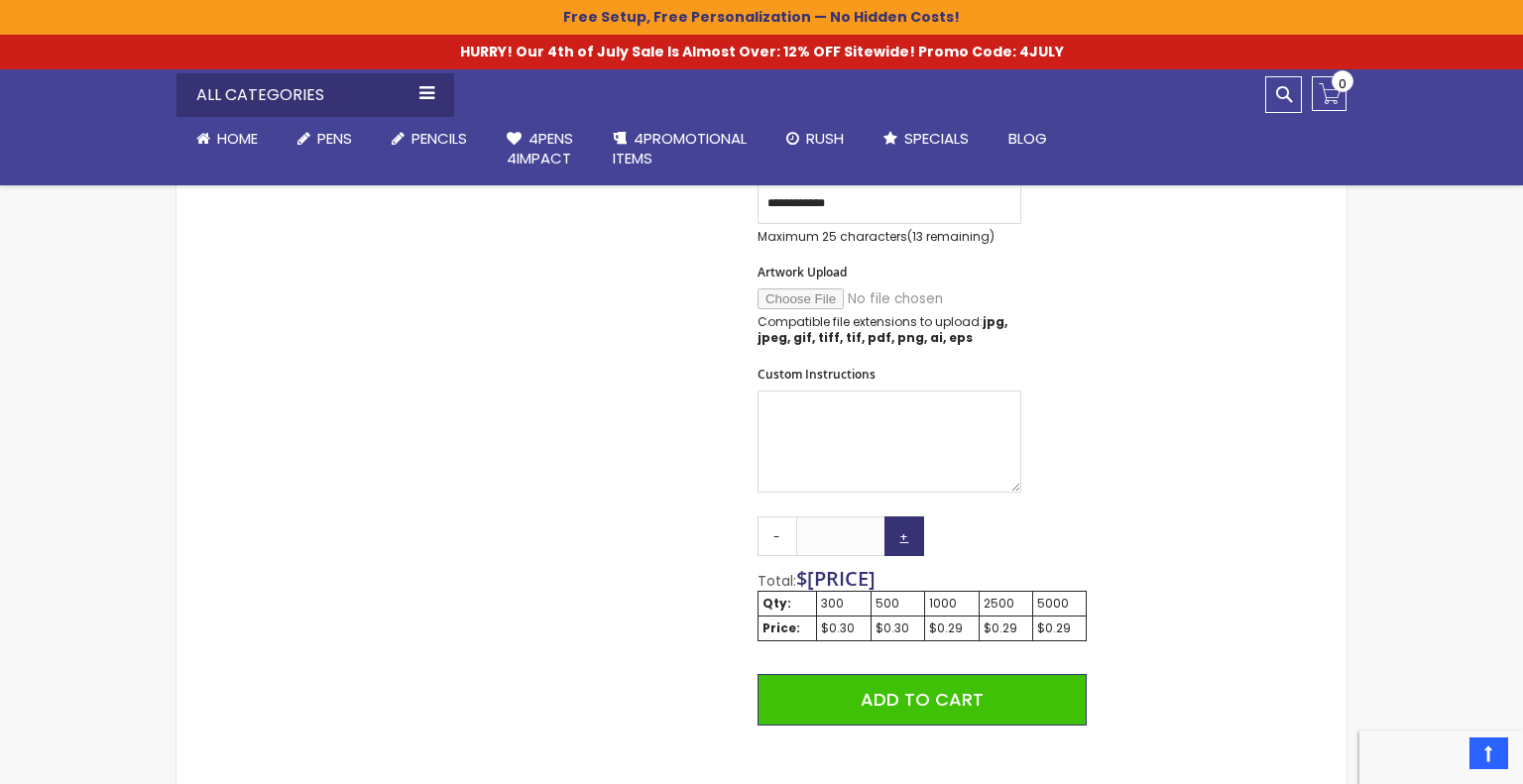 click on "+" at bounding box center (904, 536) 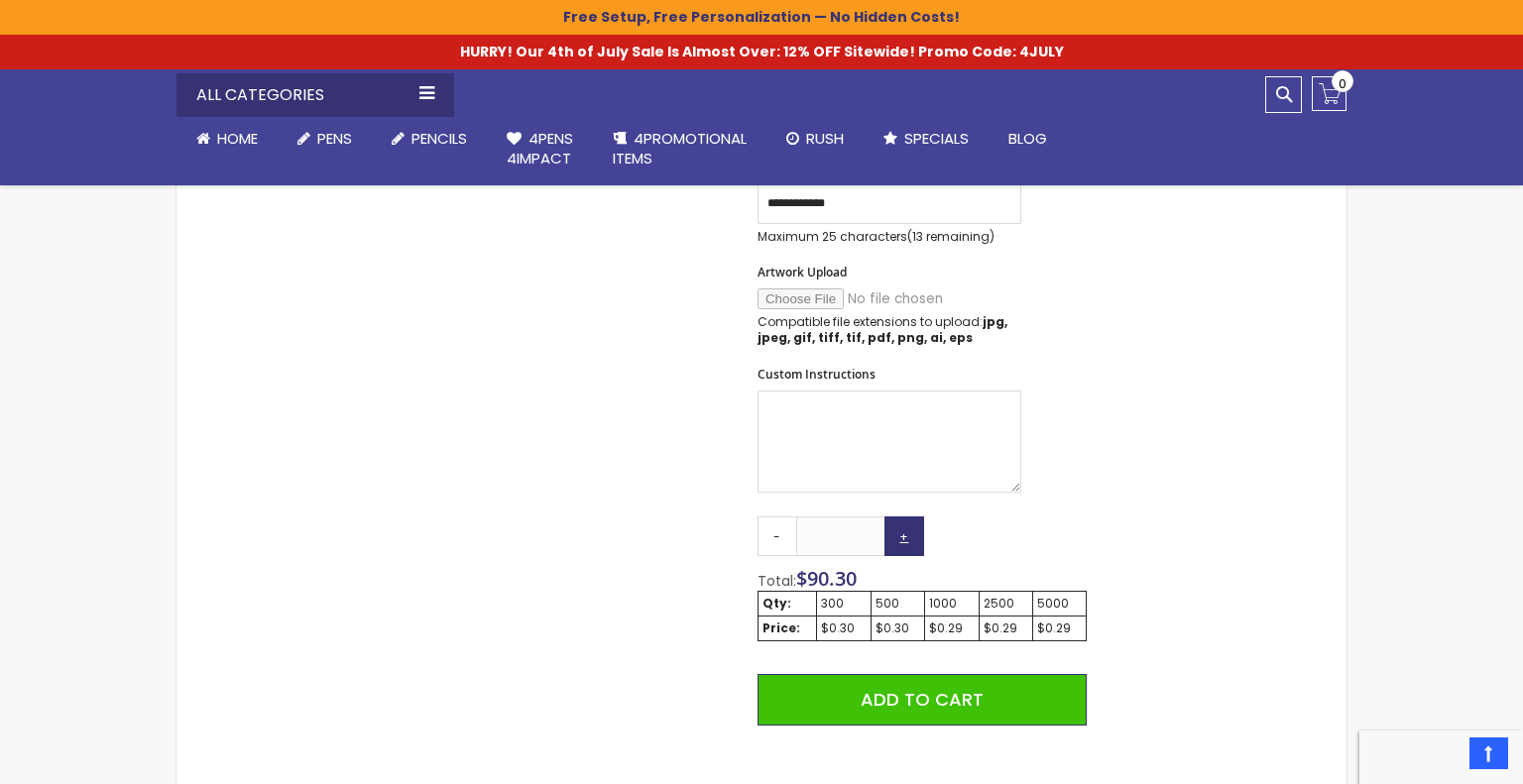 click on "+" at bounding box center (904, 536) 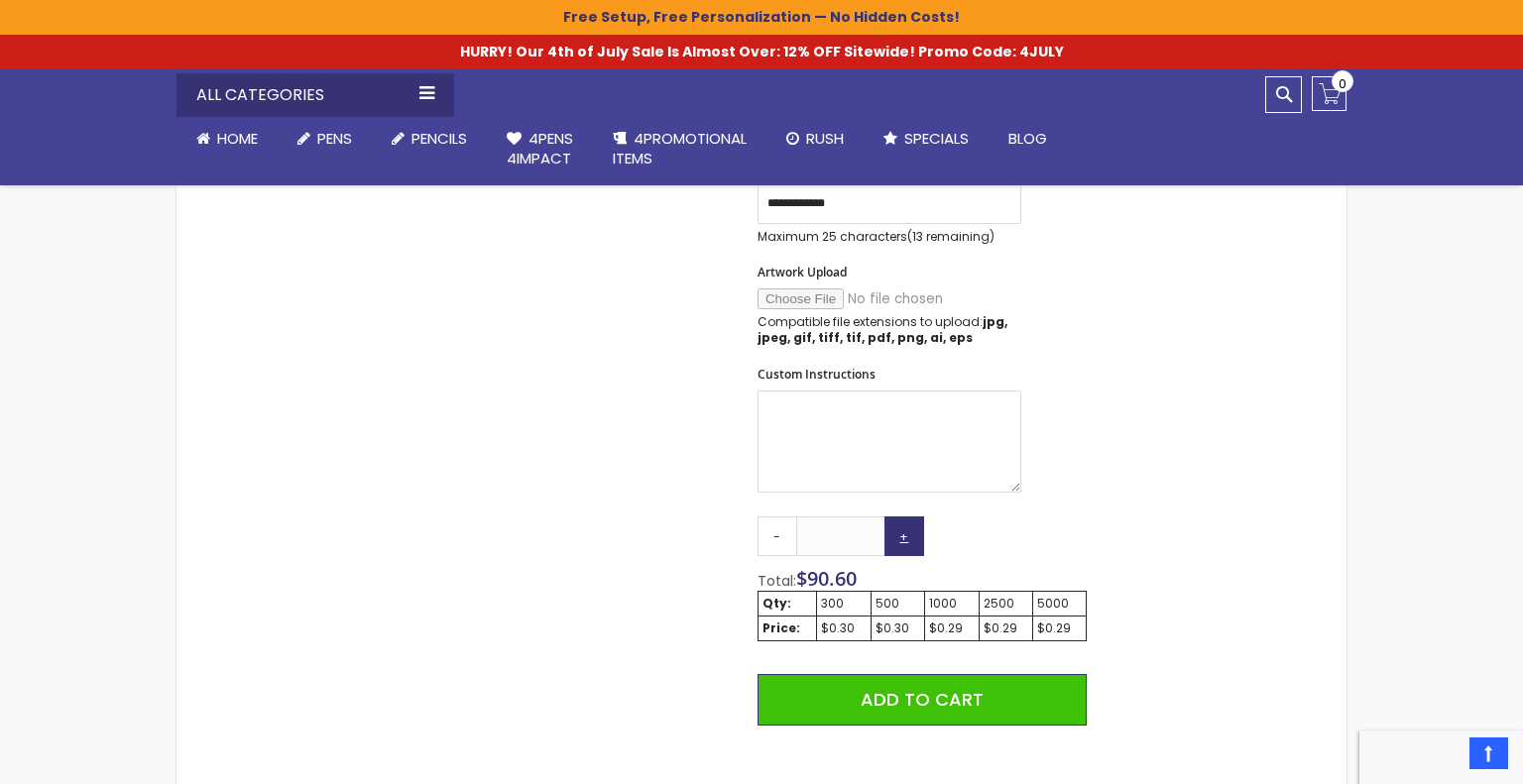 click on "+" at bounding box center (904, 536) 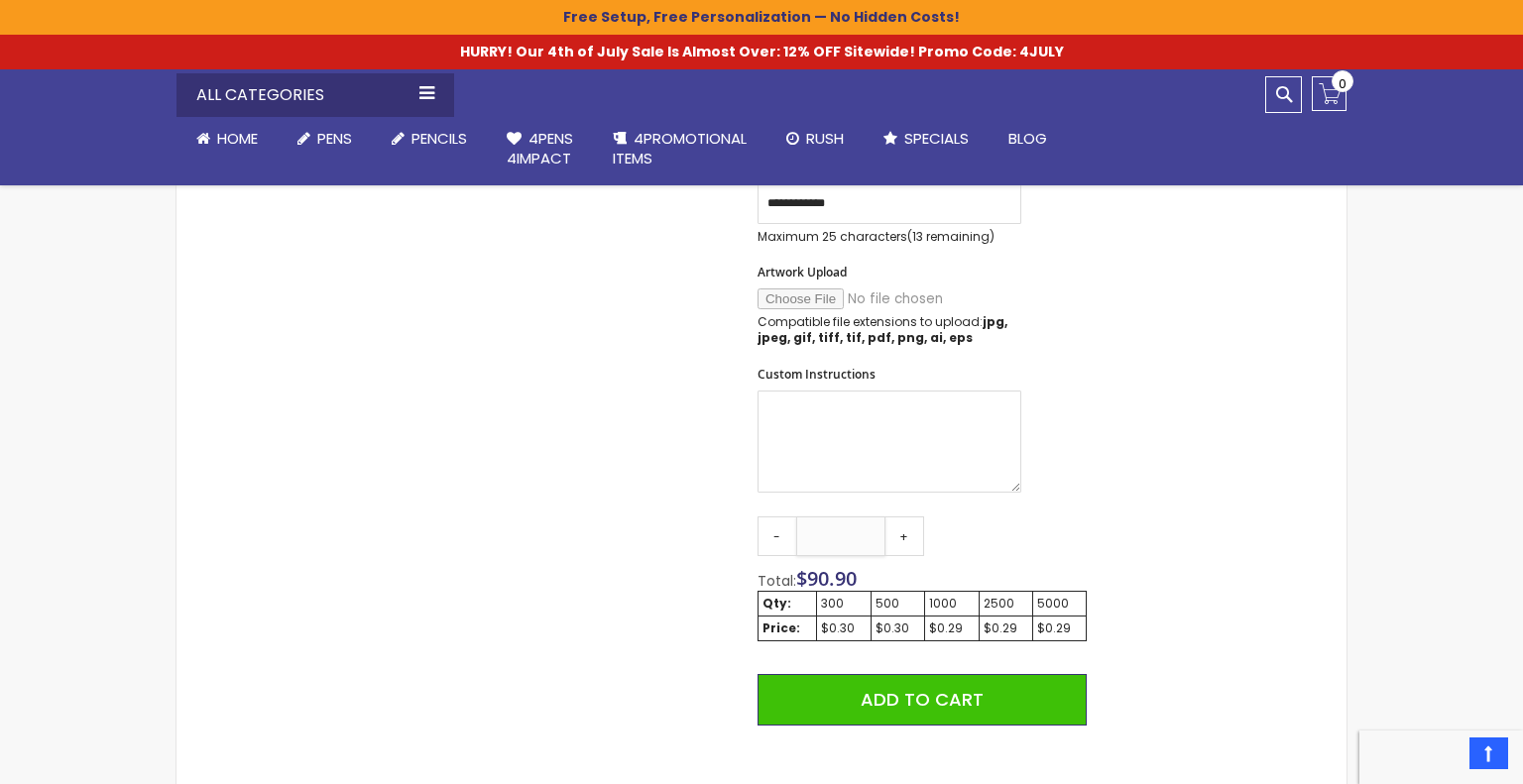 click on "***" at bounding box center (841, 536) 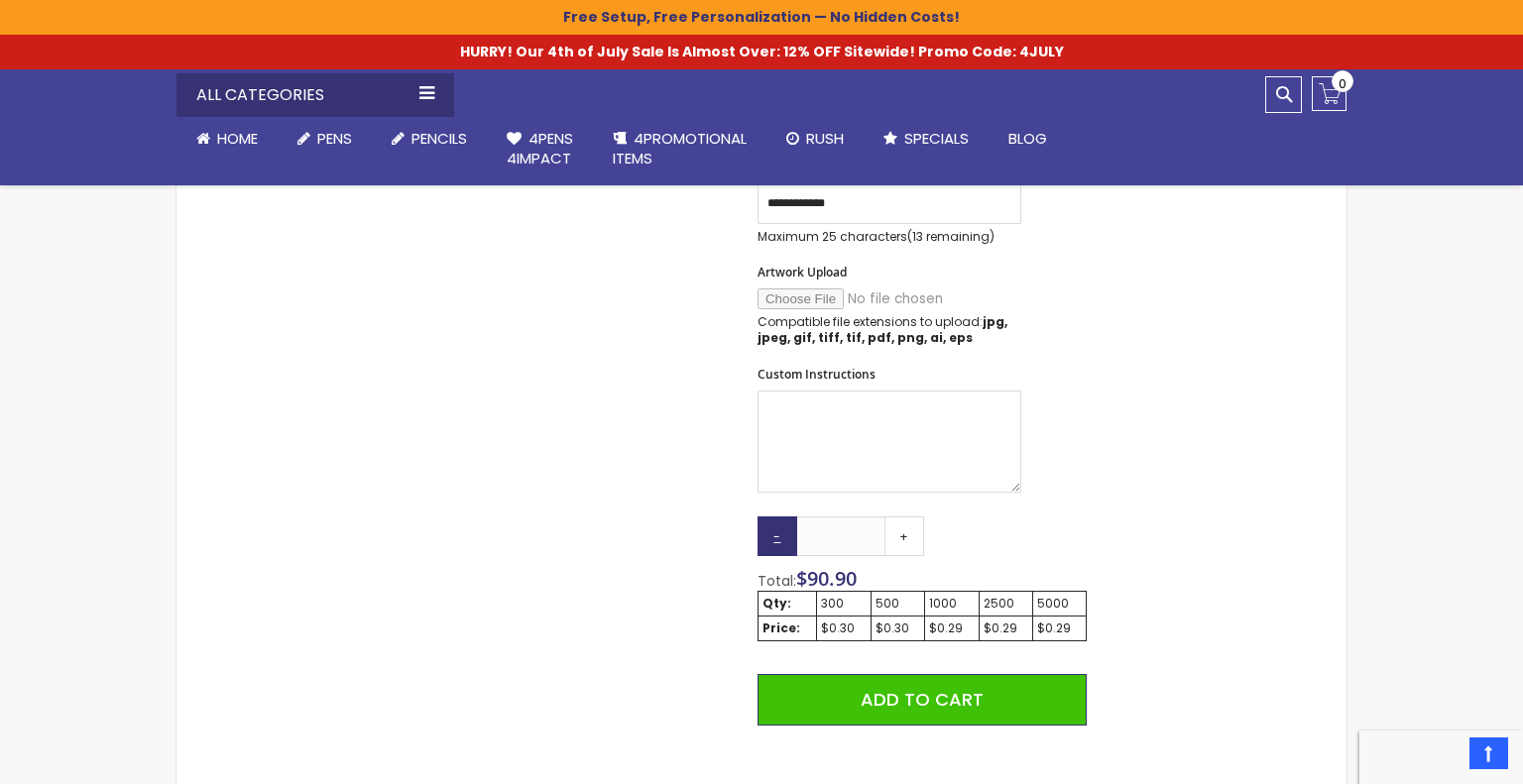 click on "-" at bounding box center [777, 536] 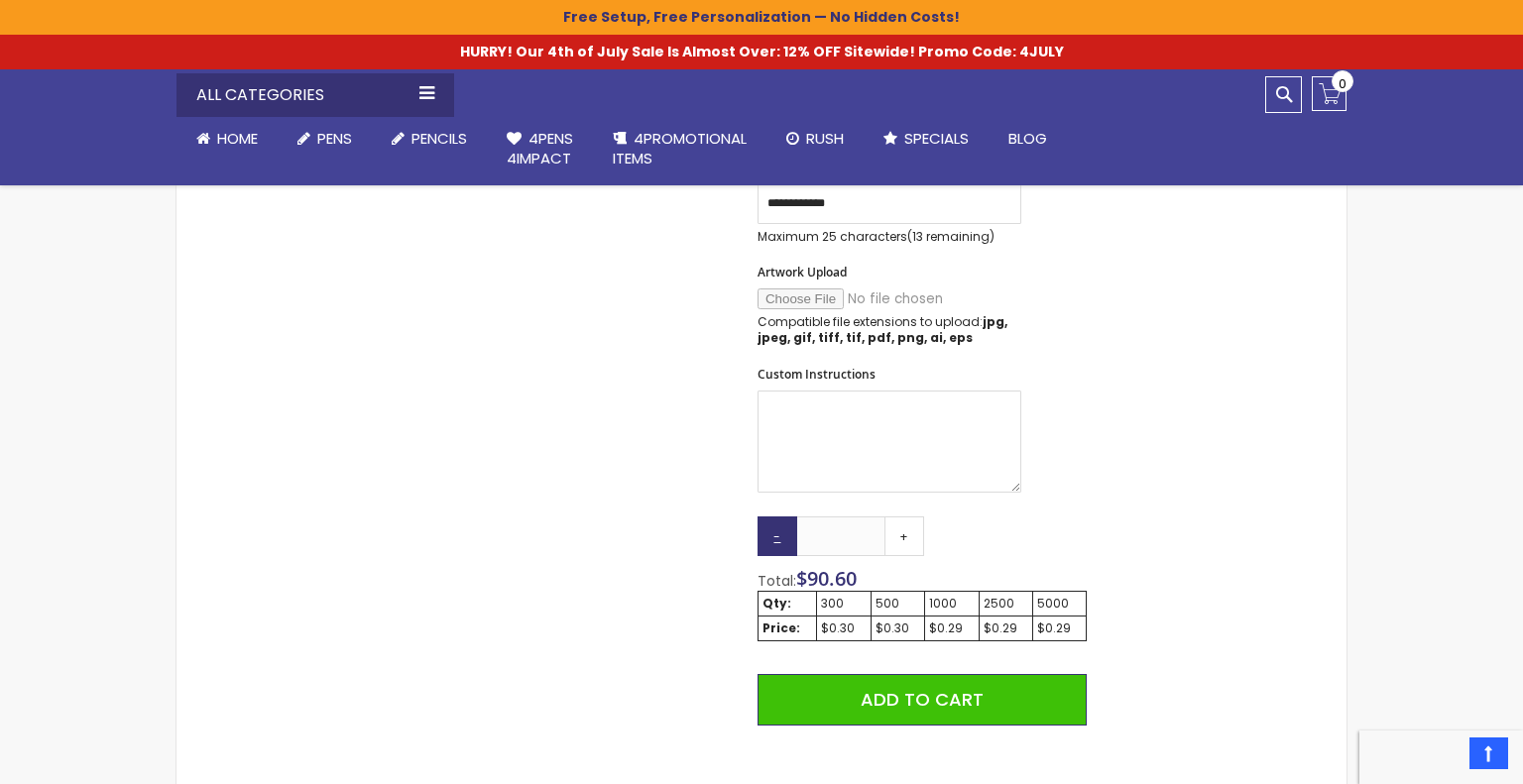 click on "-" at bounding box center [777, 536] 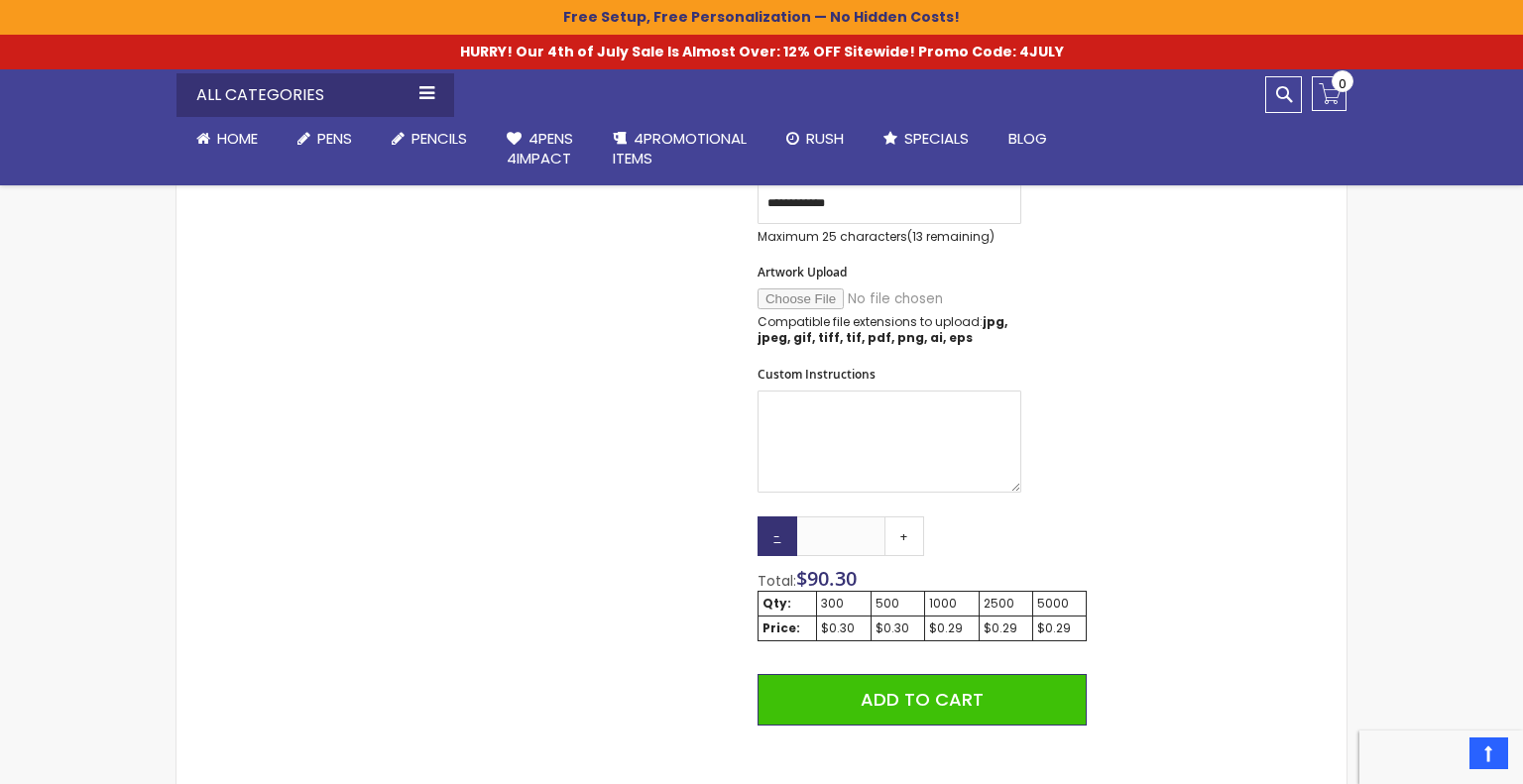 click on "-" at bounding box center (777, 536) 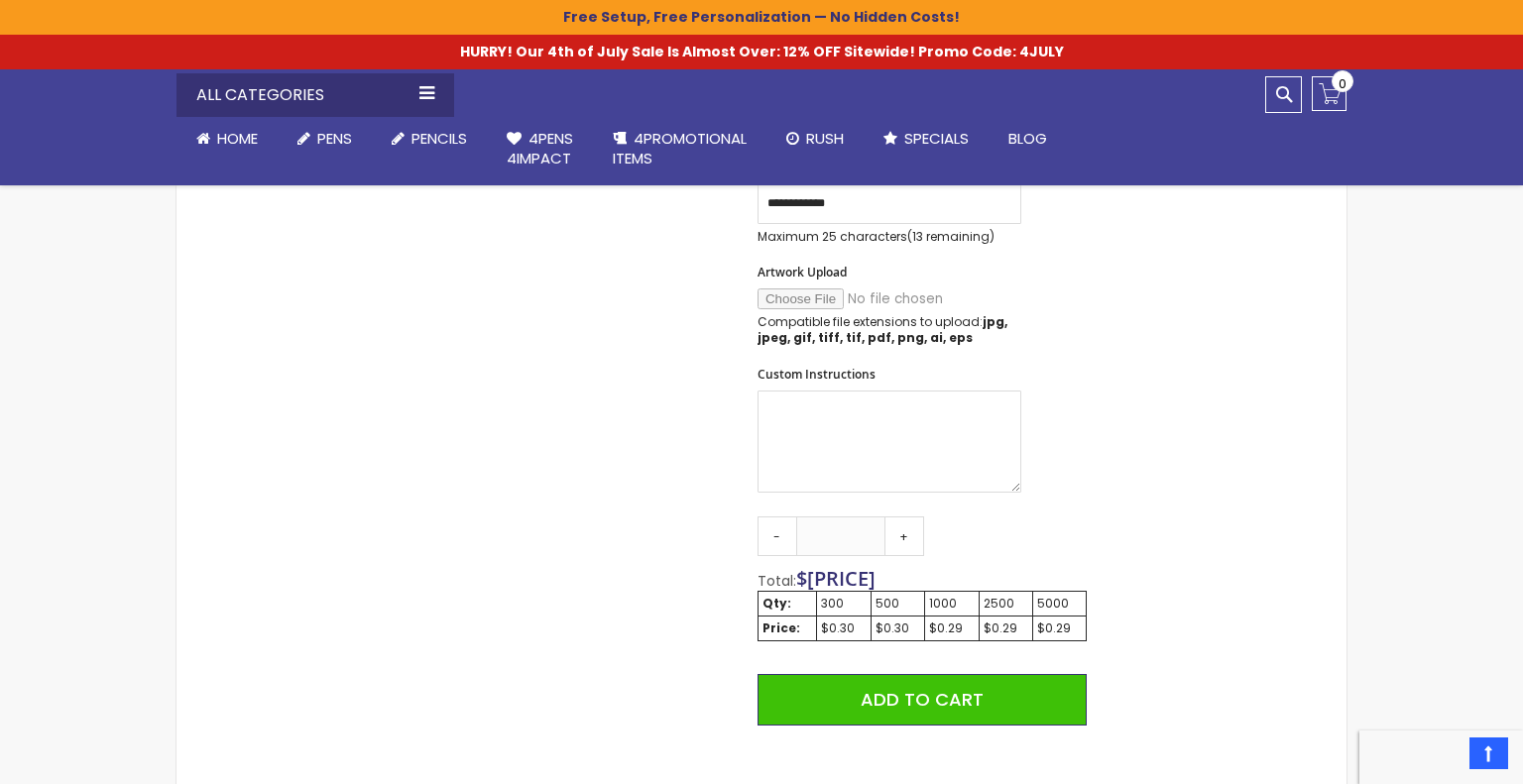 click on "All Categories
Pens" at bounding box center [762, 549] 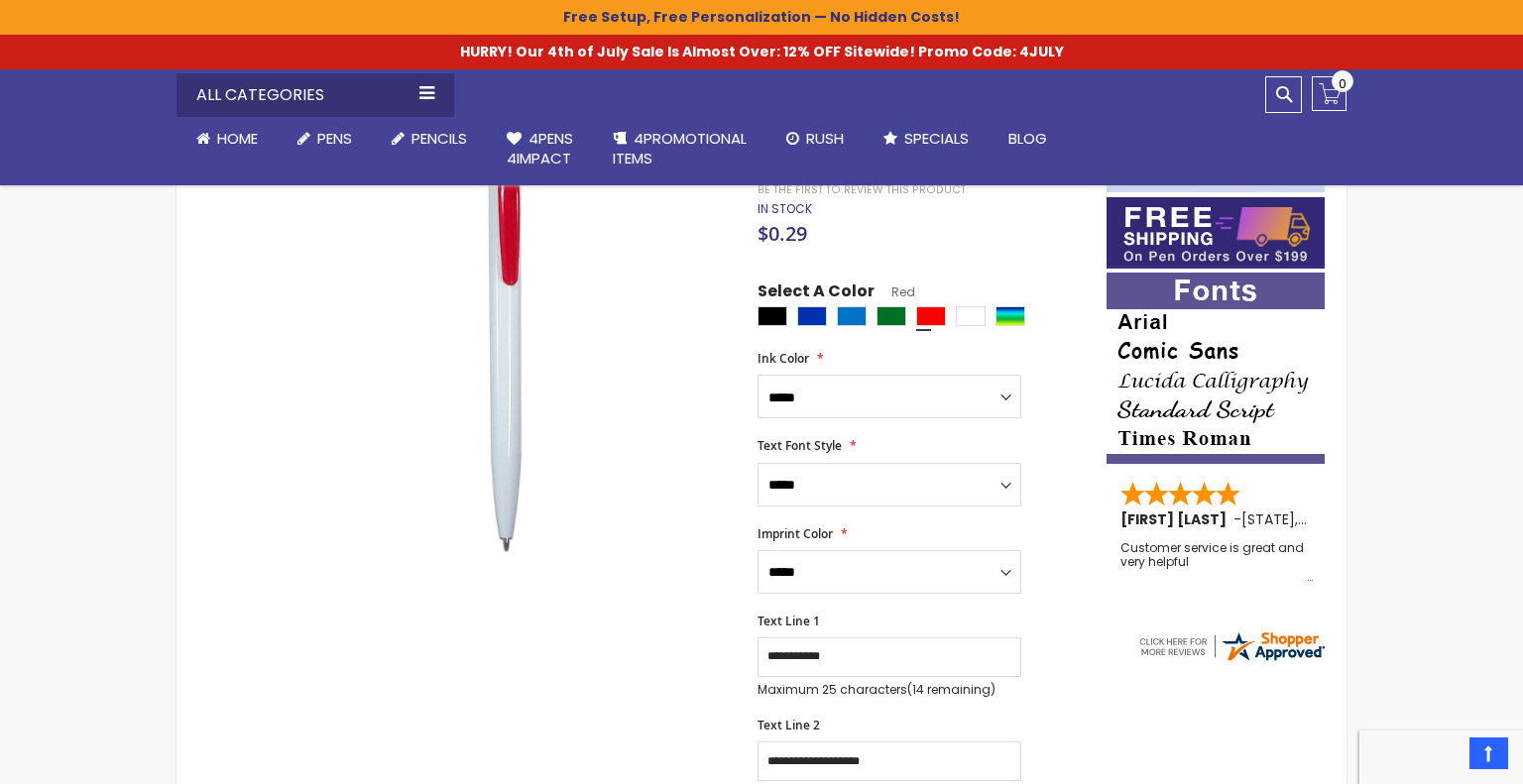 scroll, scrollTop: 341, scrollLeft: 0, axis: vertical 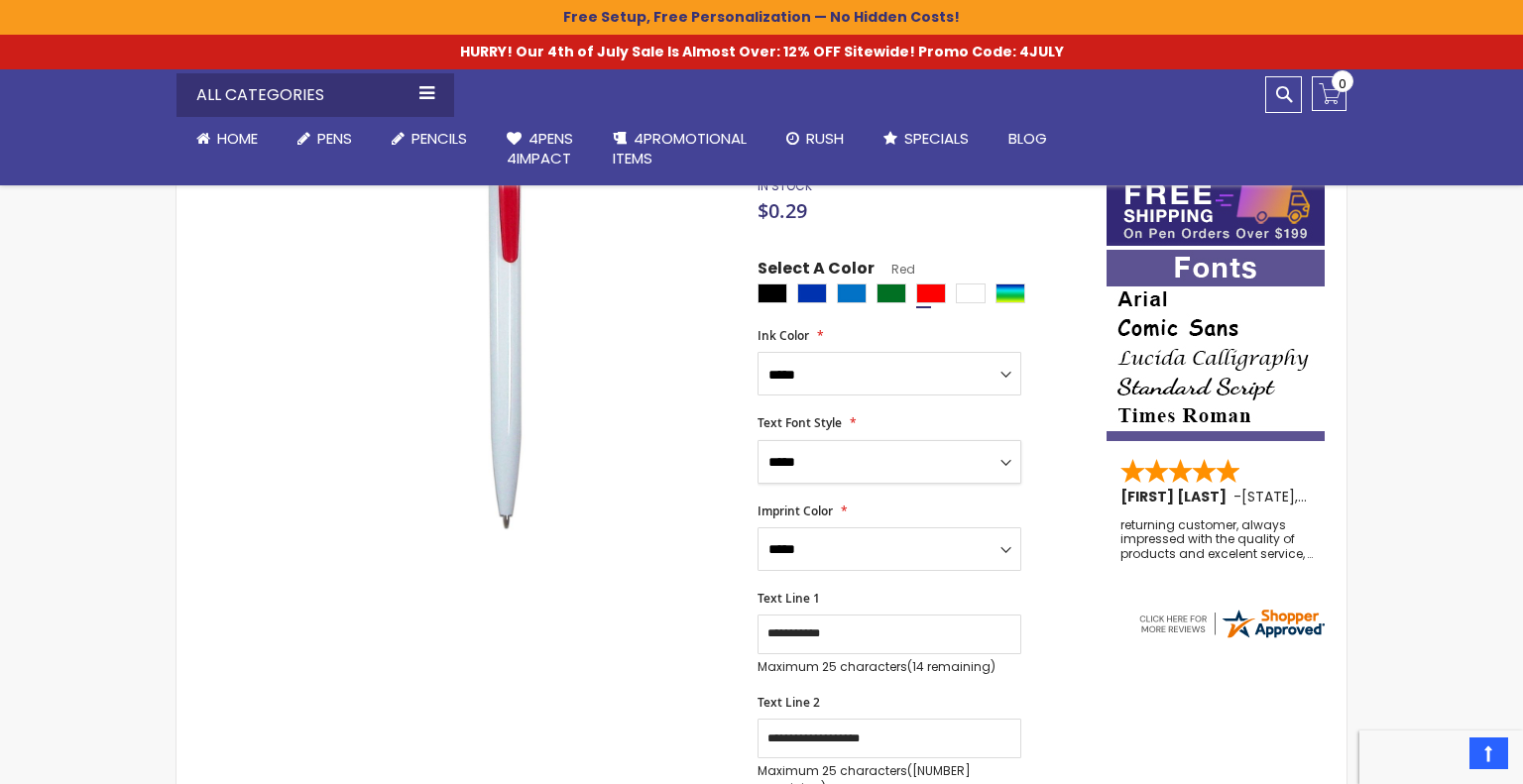 click on "**********" at bounding box center [889, 462] 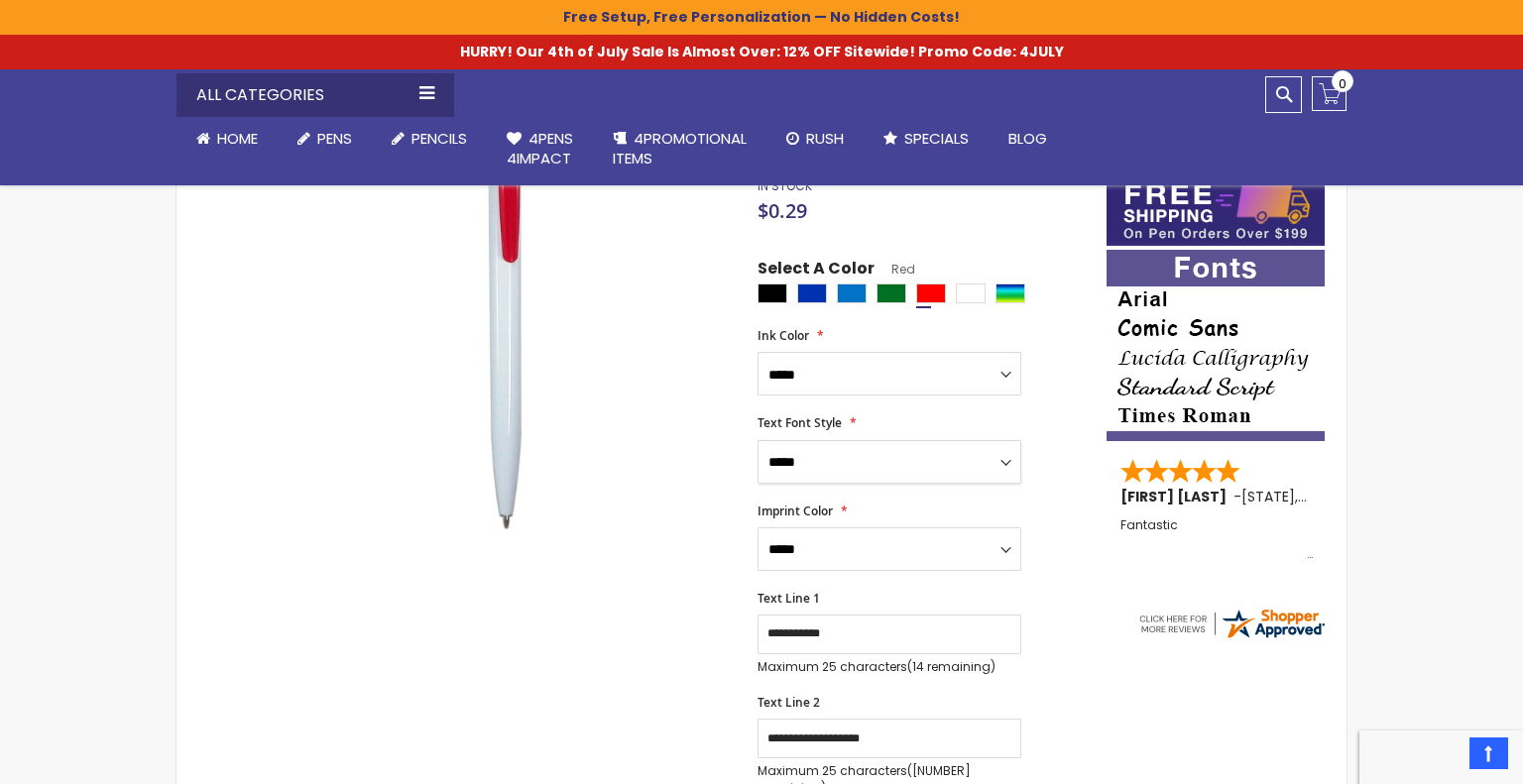 select on "*****" 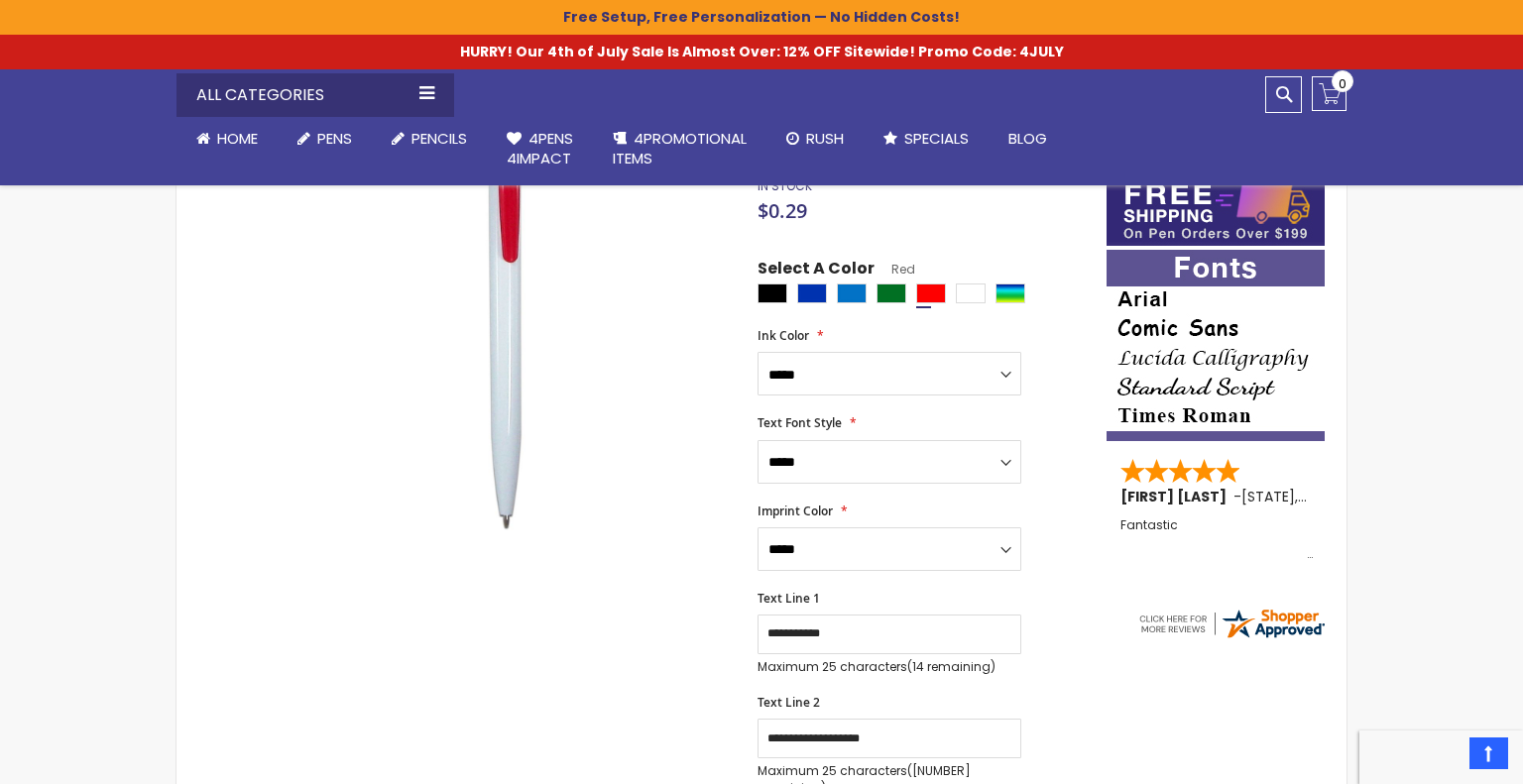 click on "**********" at bounding box center [922, 705] 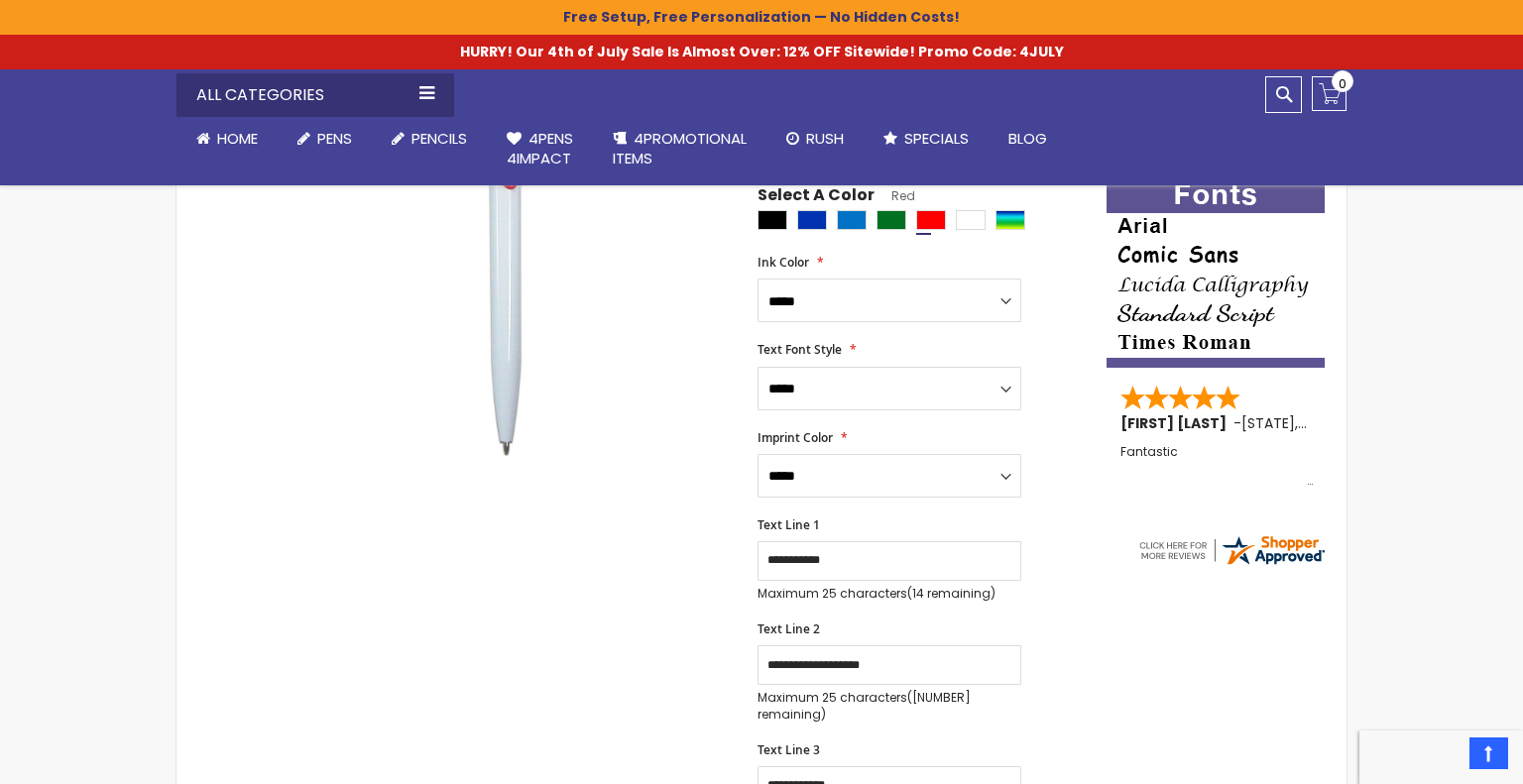 scroll, scrollTop: 420, scrollLeft: 0, axis: vertical 